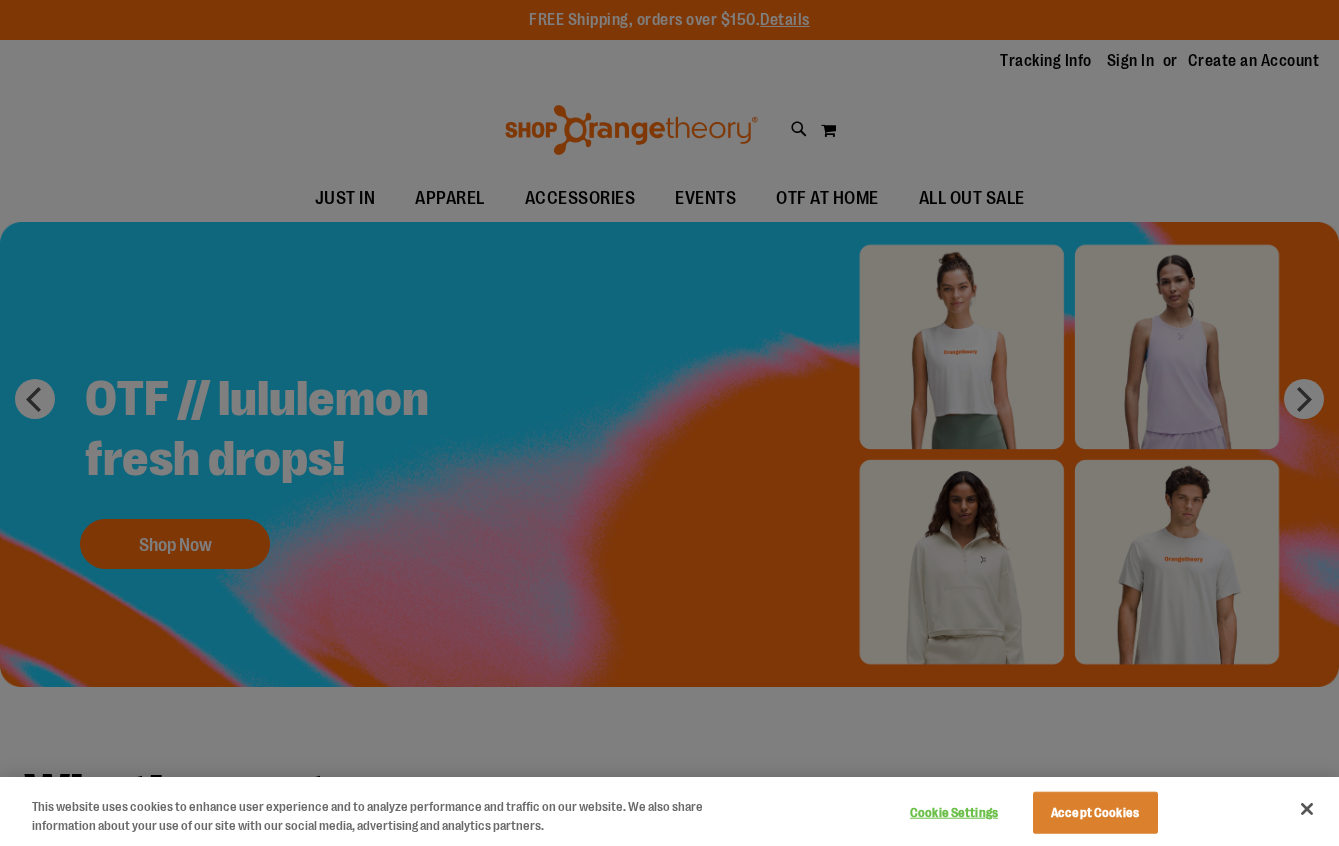 scroll, scrollTop: 0, scrollLeft: 0, axis: both 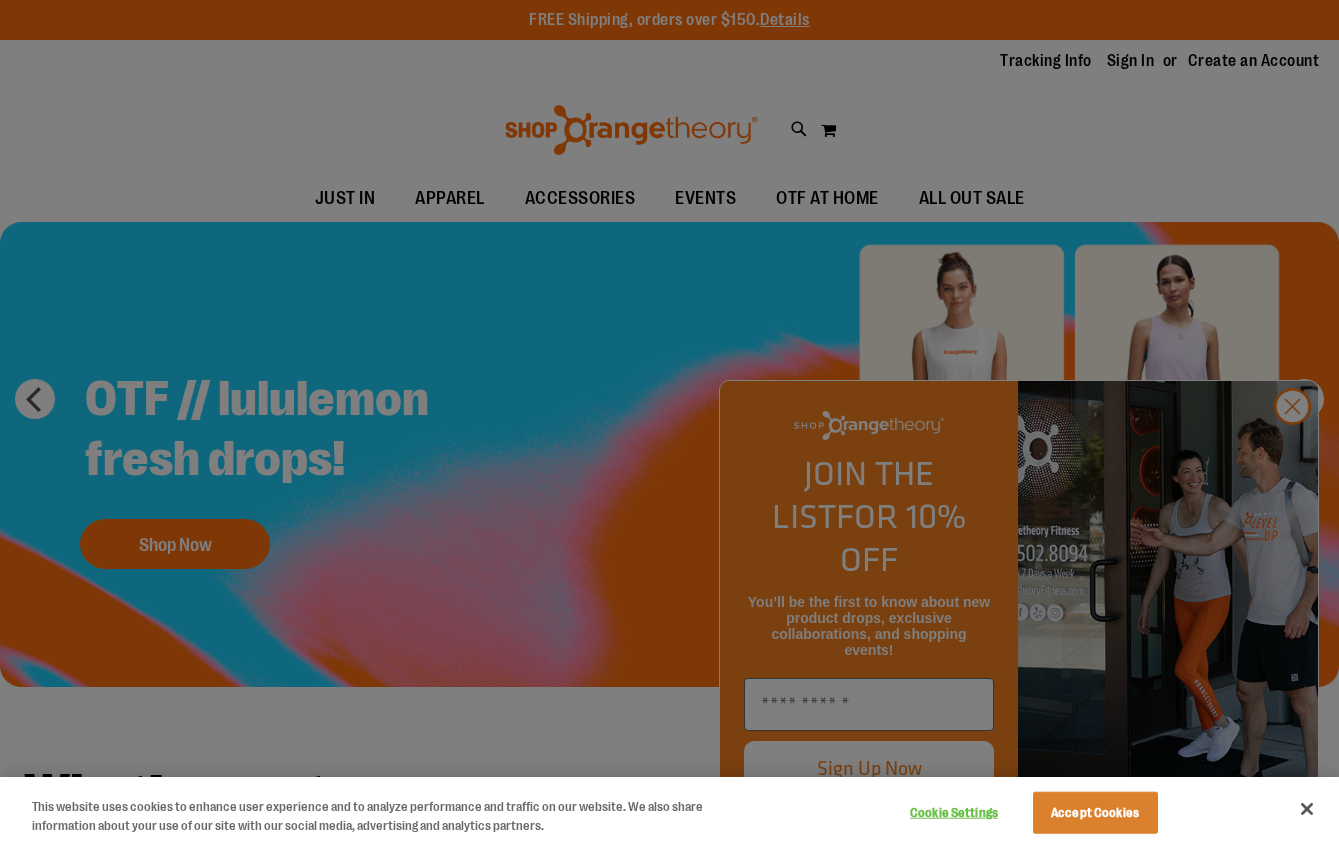 click at bounding box center (669, 423) 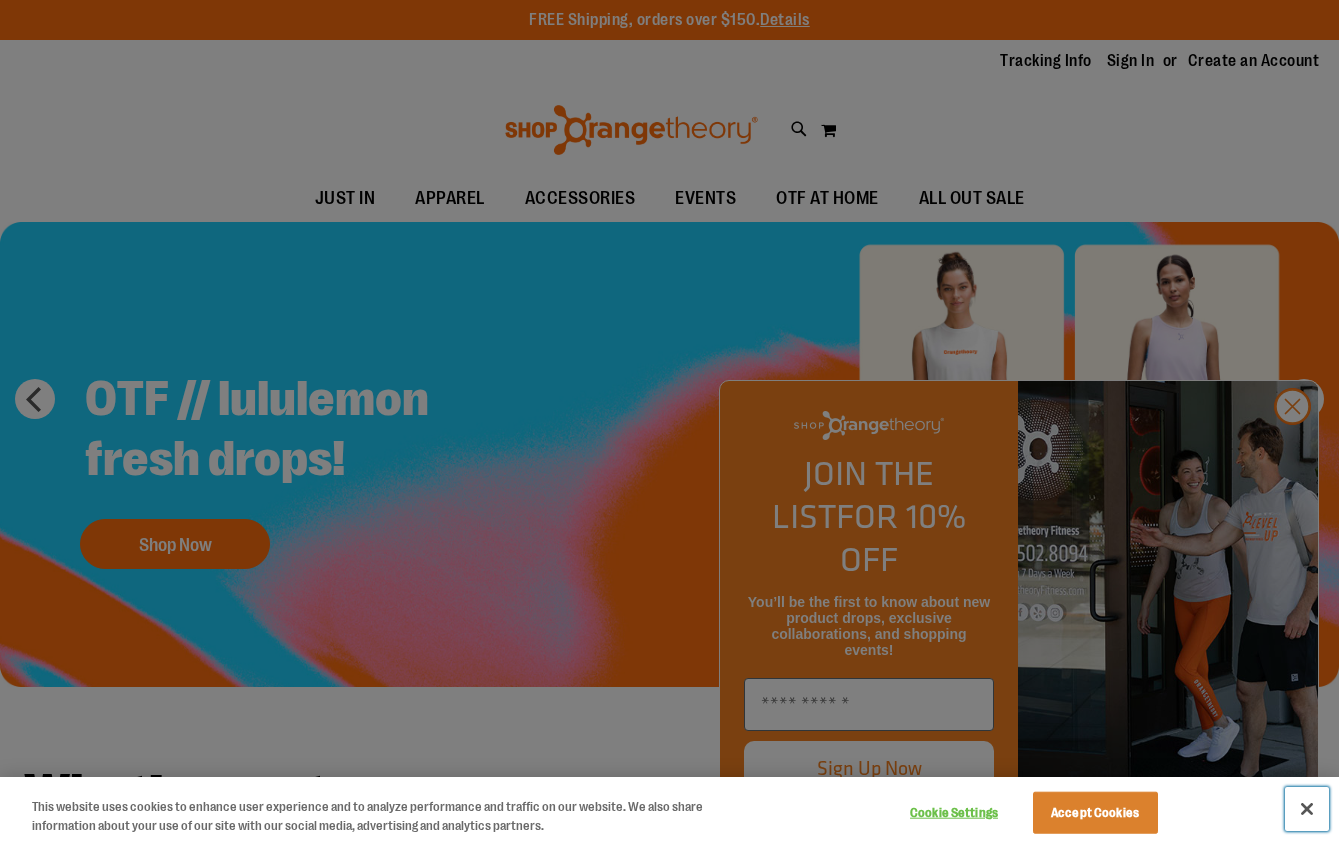 click at bounding box center [1307, 809] 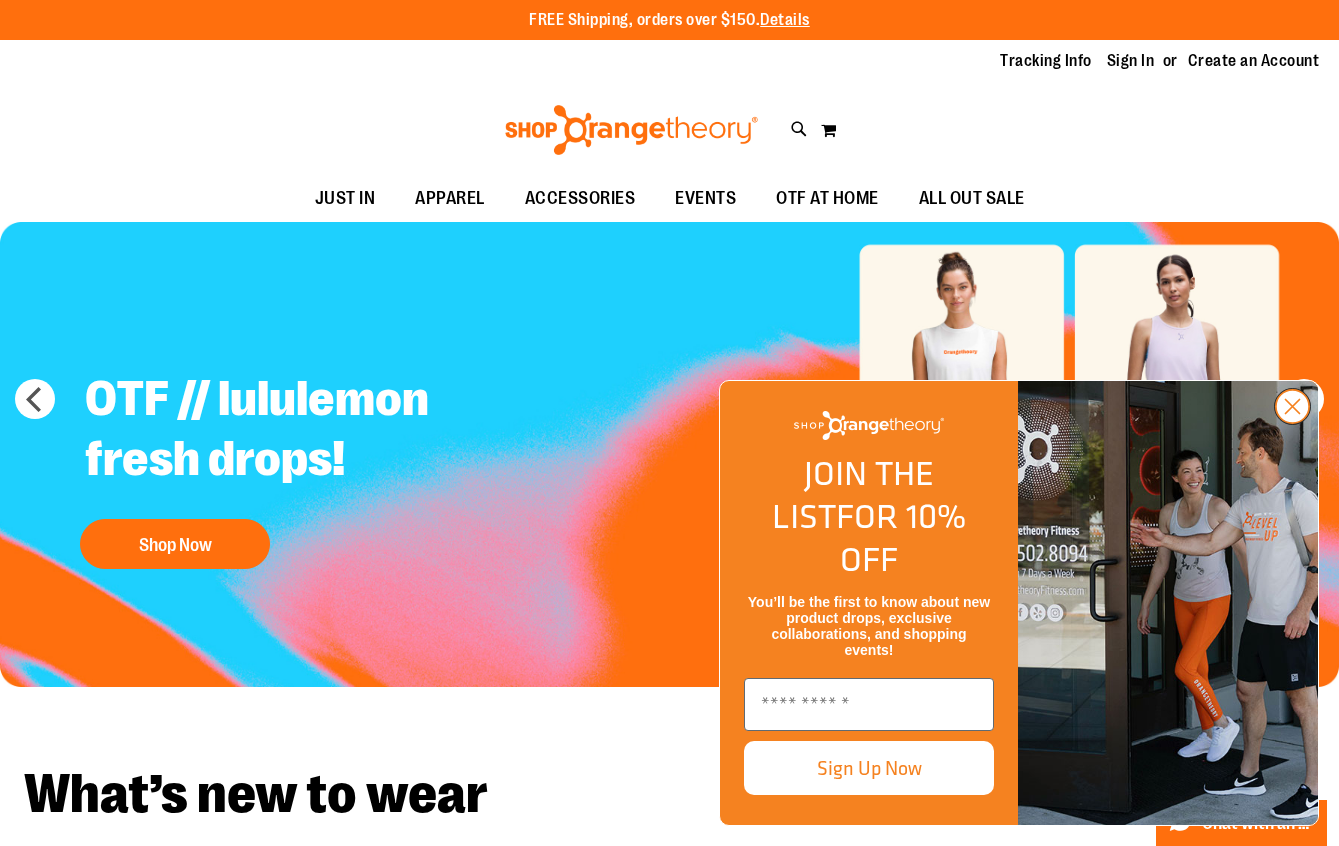click 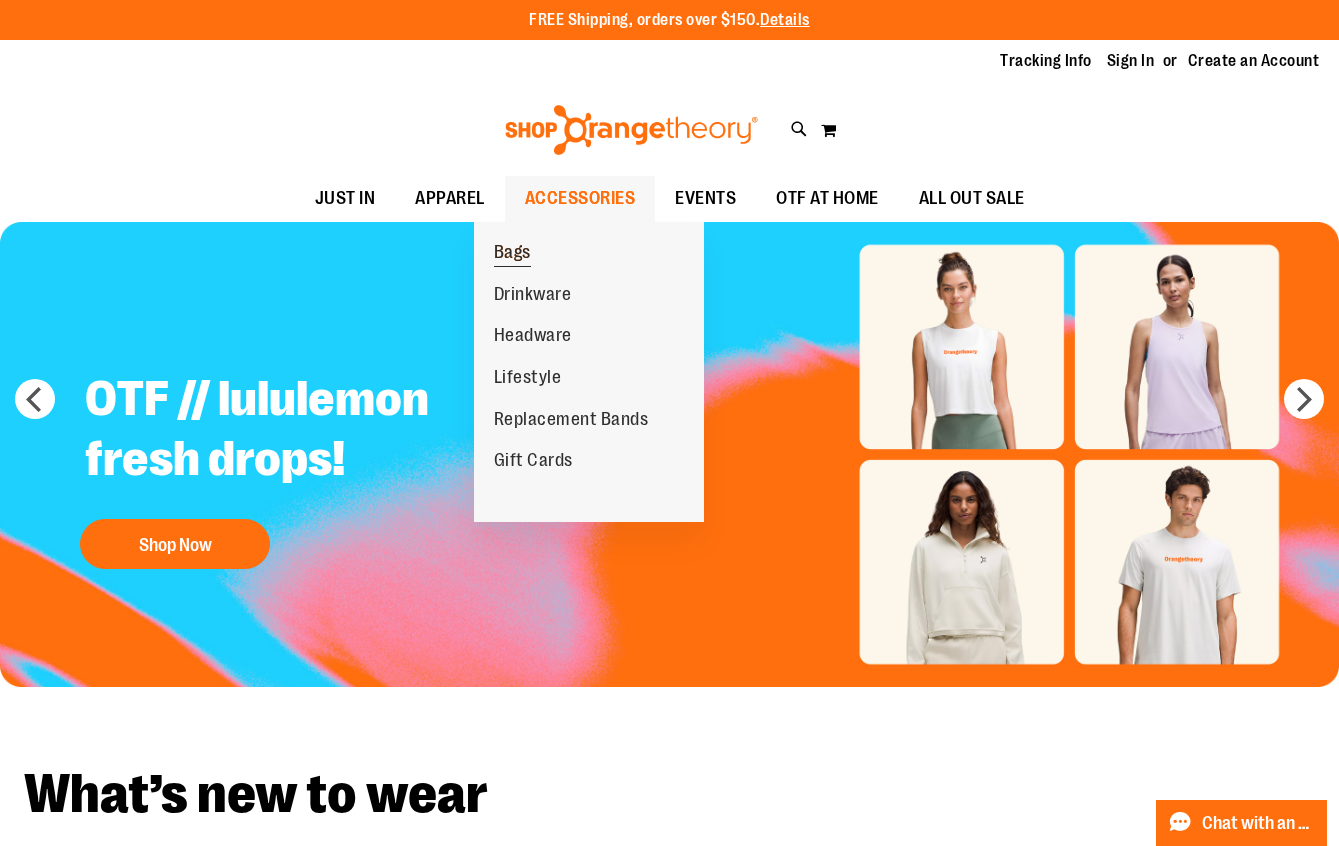 click on "Bags" at bounding box center [512, 253] 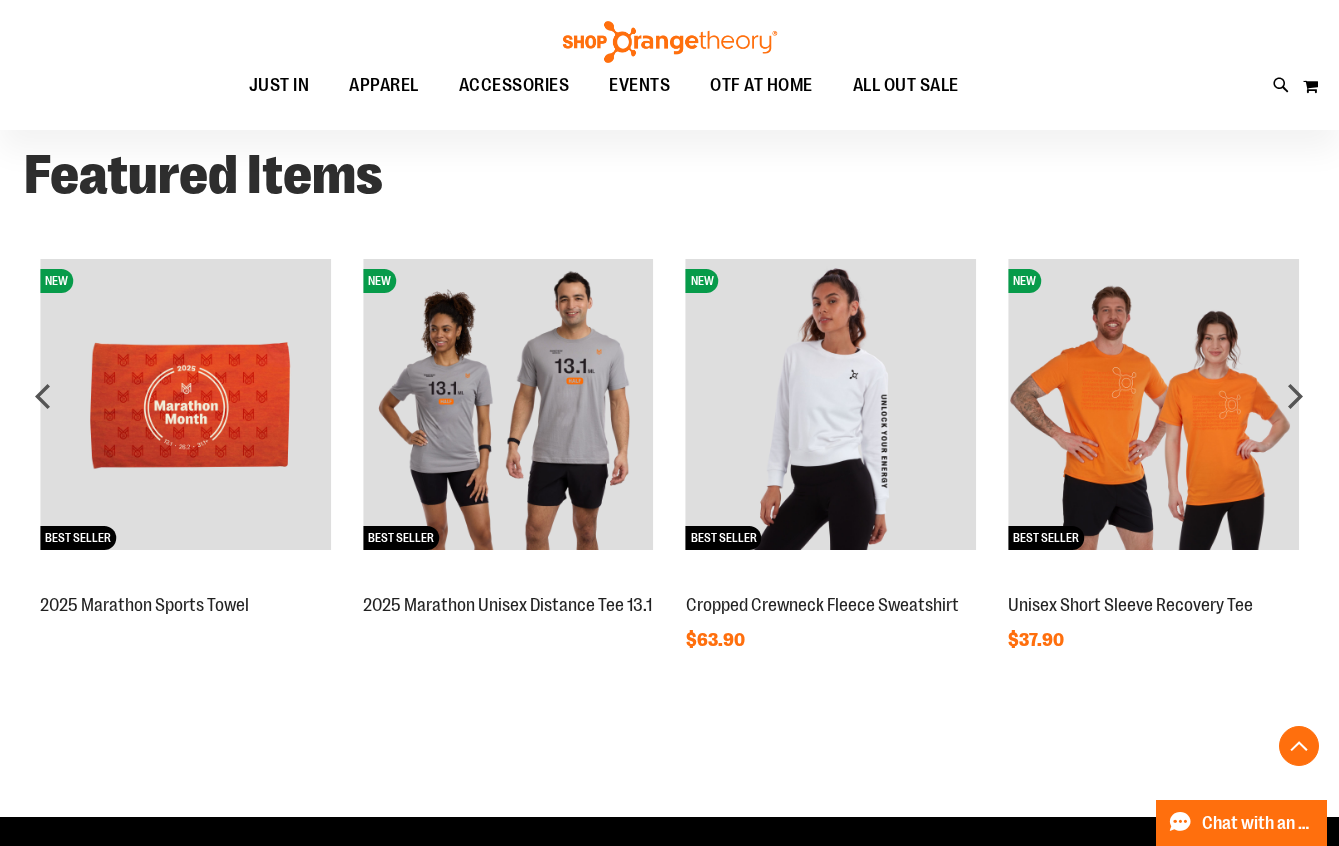 scroll, scrollTop: 1400, scrollLeft: 0, axis: vertical 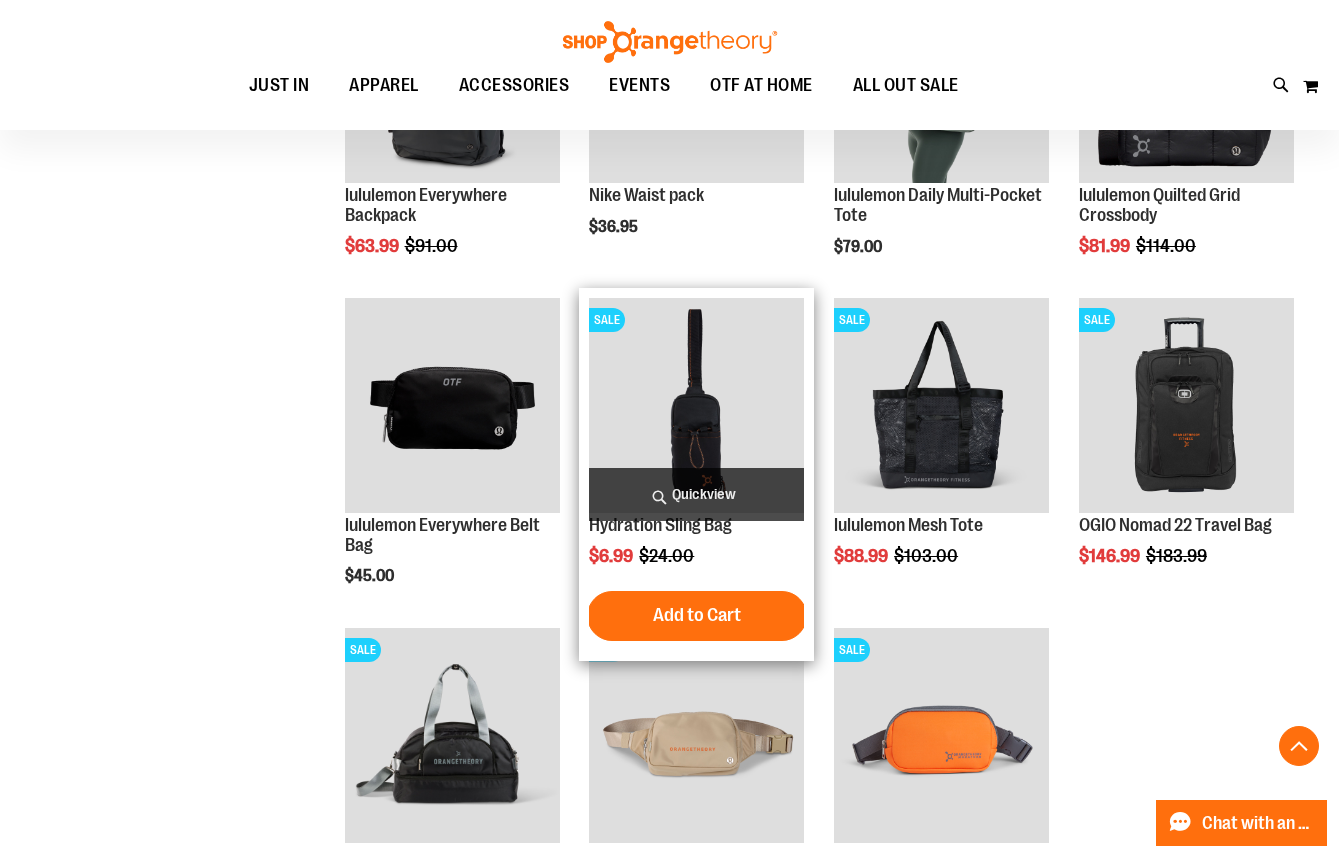 click at bounding box center (696, 405) 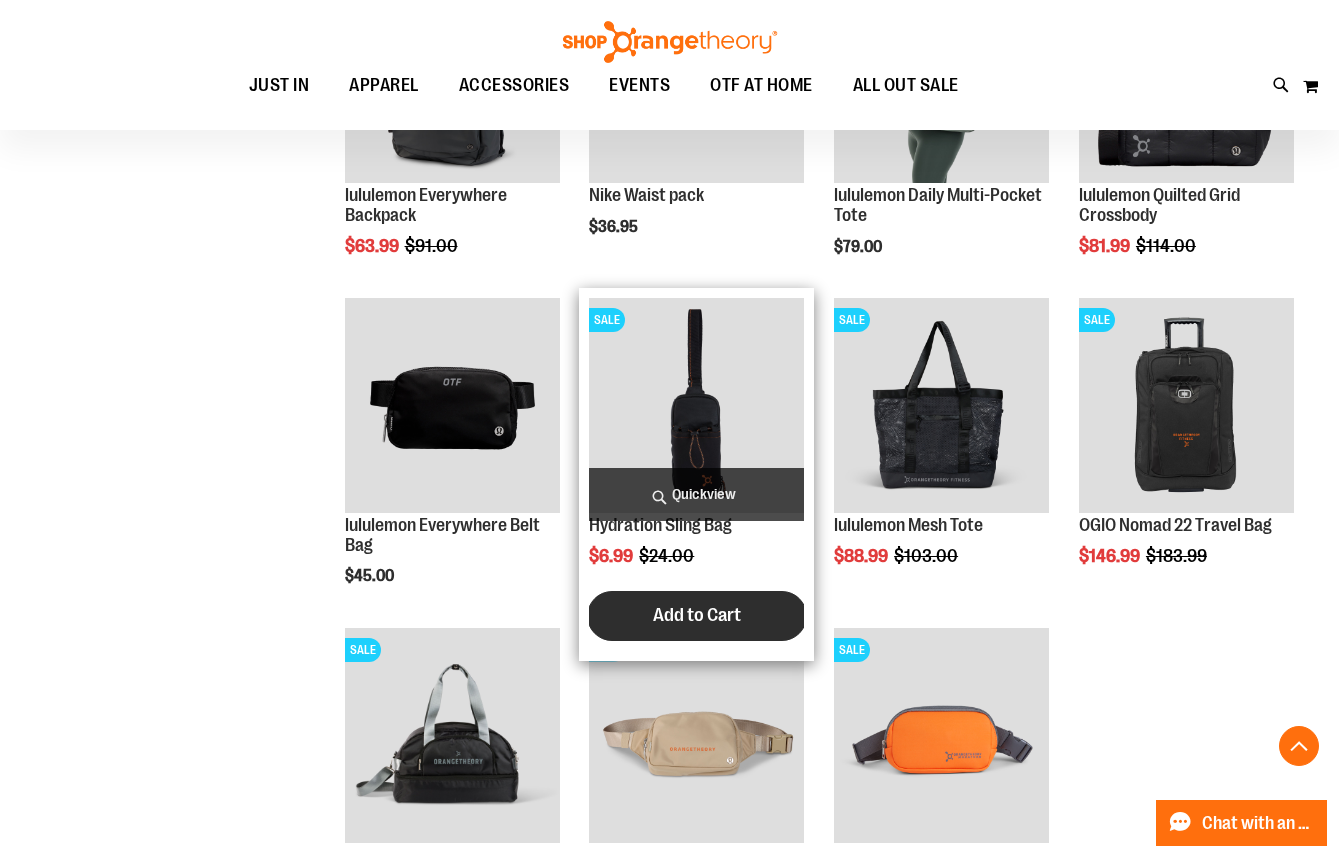 click on "Add to Cart" at bounding box center [697, 615] 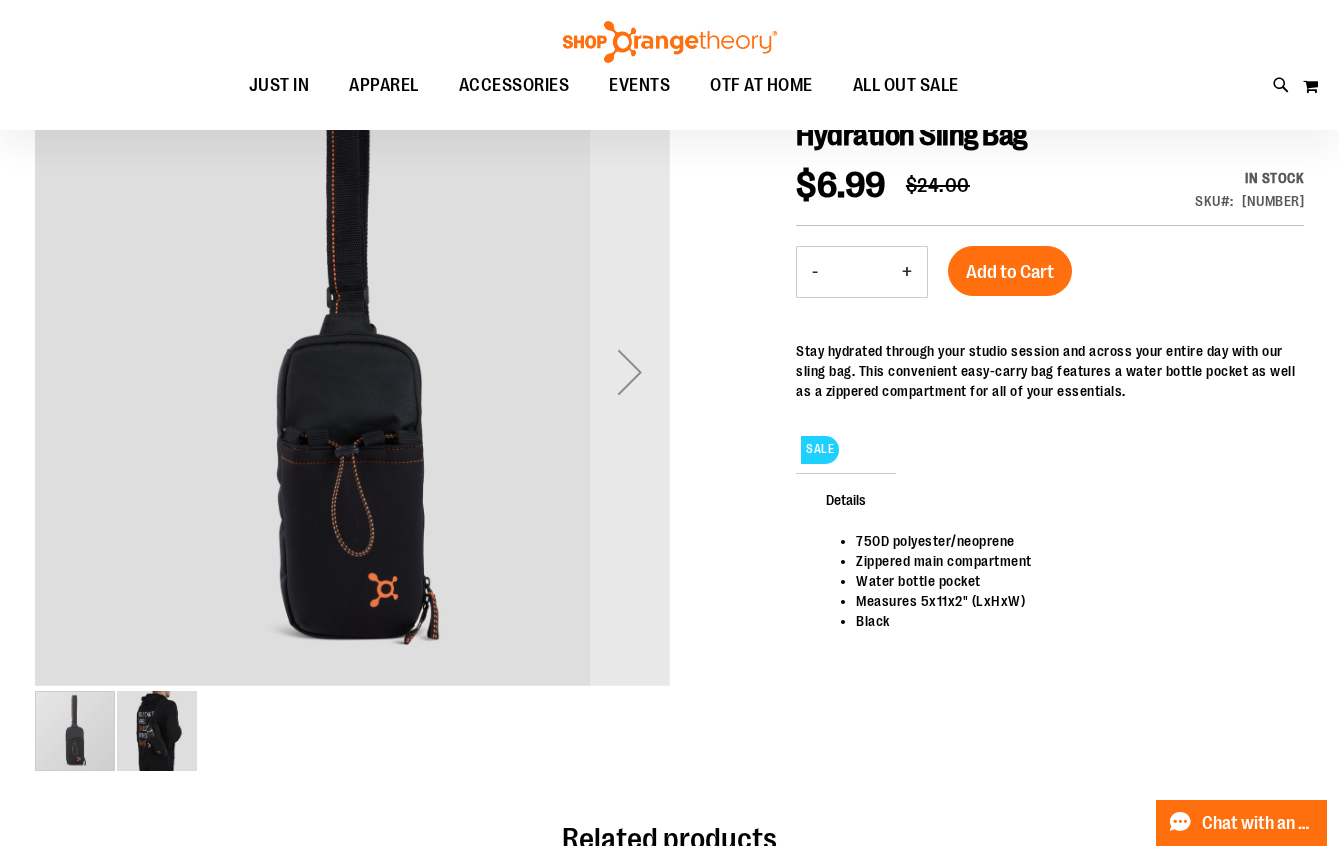 scroll, scrollTop: 300, scrollLeft: 0, axis: vertical 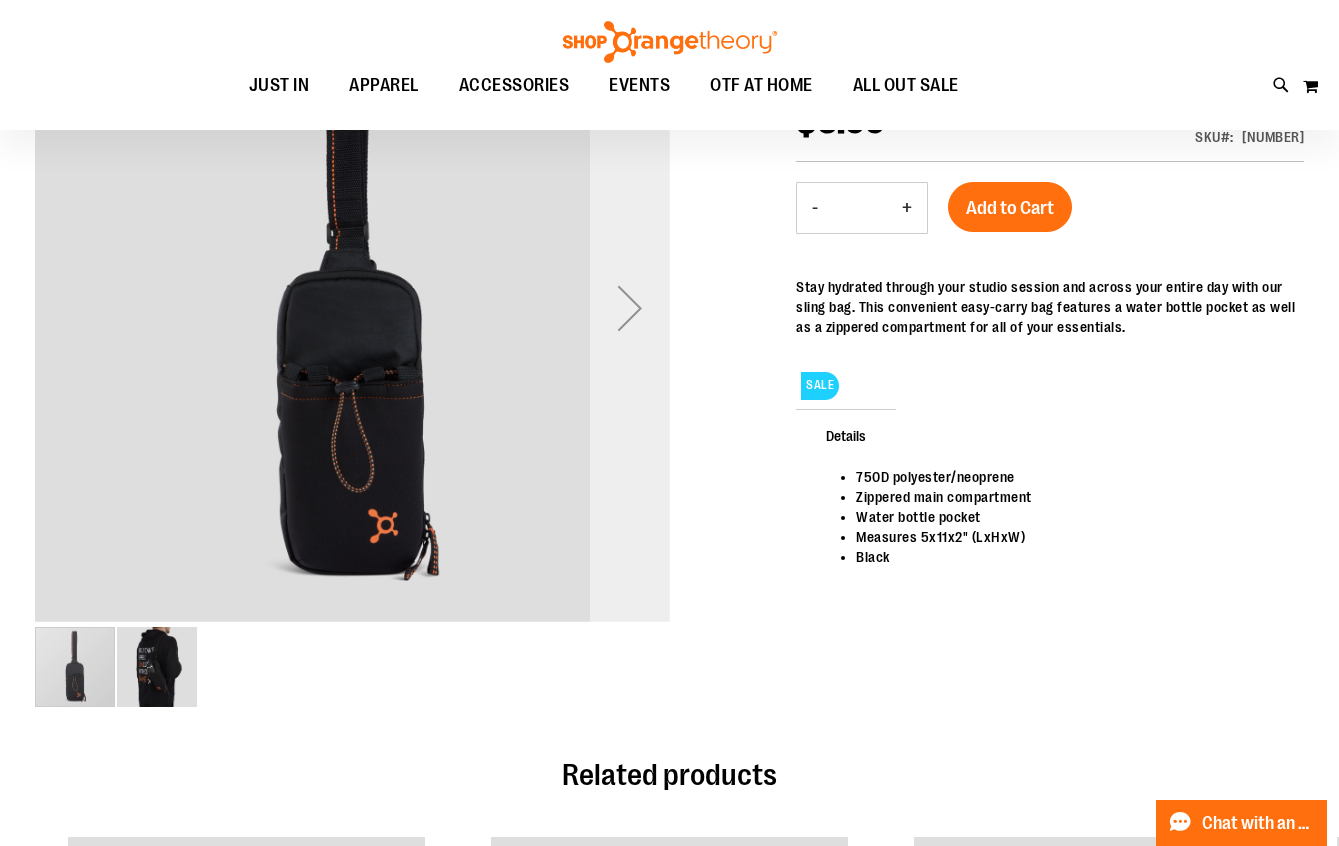 click at bounding box center (630, 308) 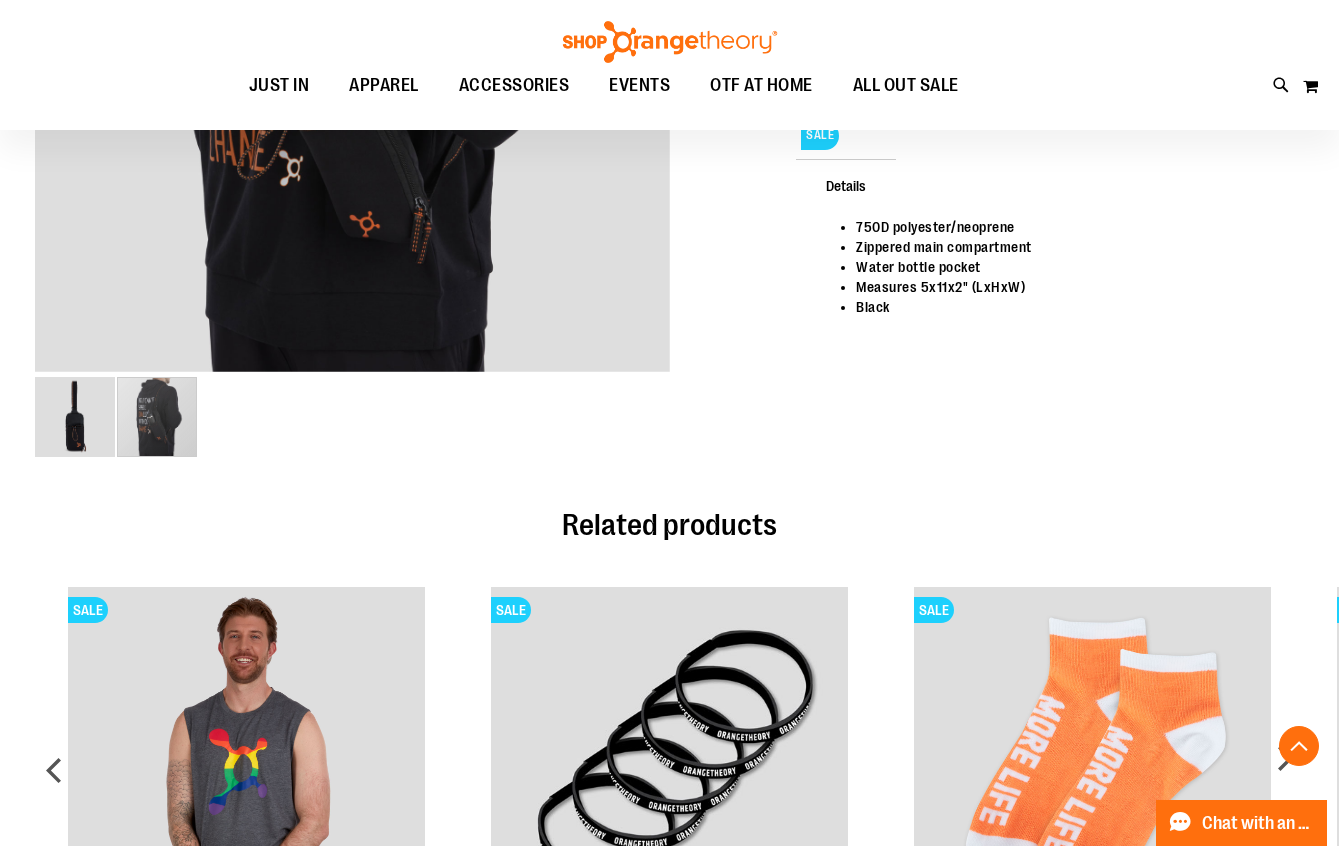 scroll, scrollTop: 500, scrollLeft: 0, axis: vertical 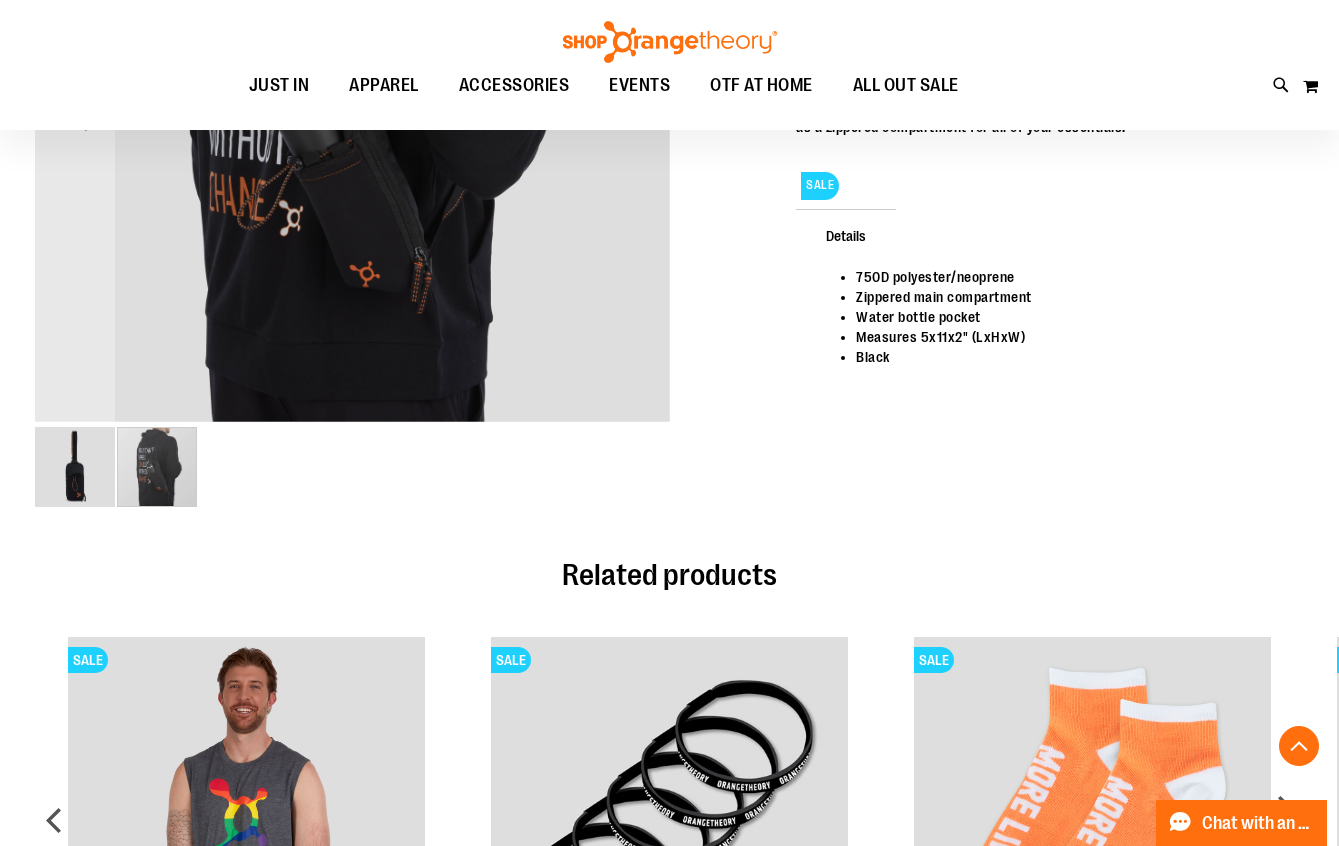 click at bounding box center (75, 467) 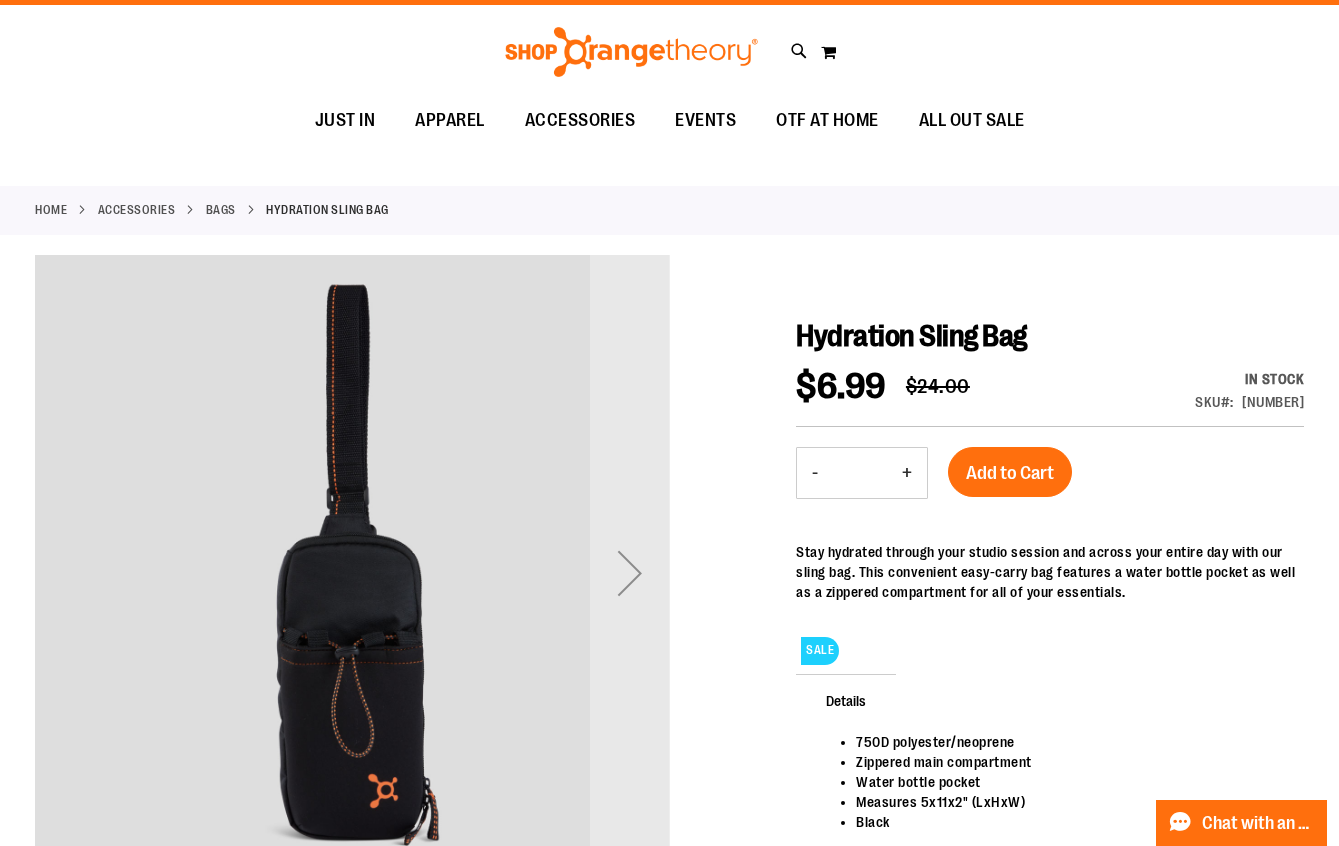 scroll, scrollTop: 0, scrollLeft: 0, axis: both 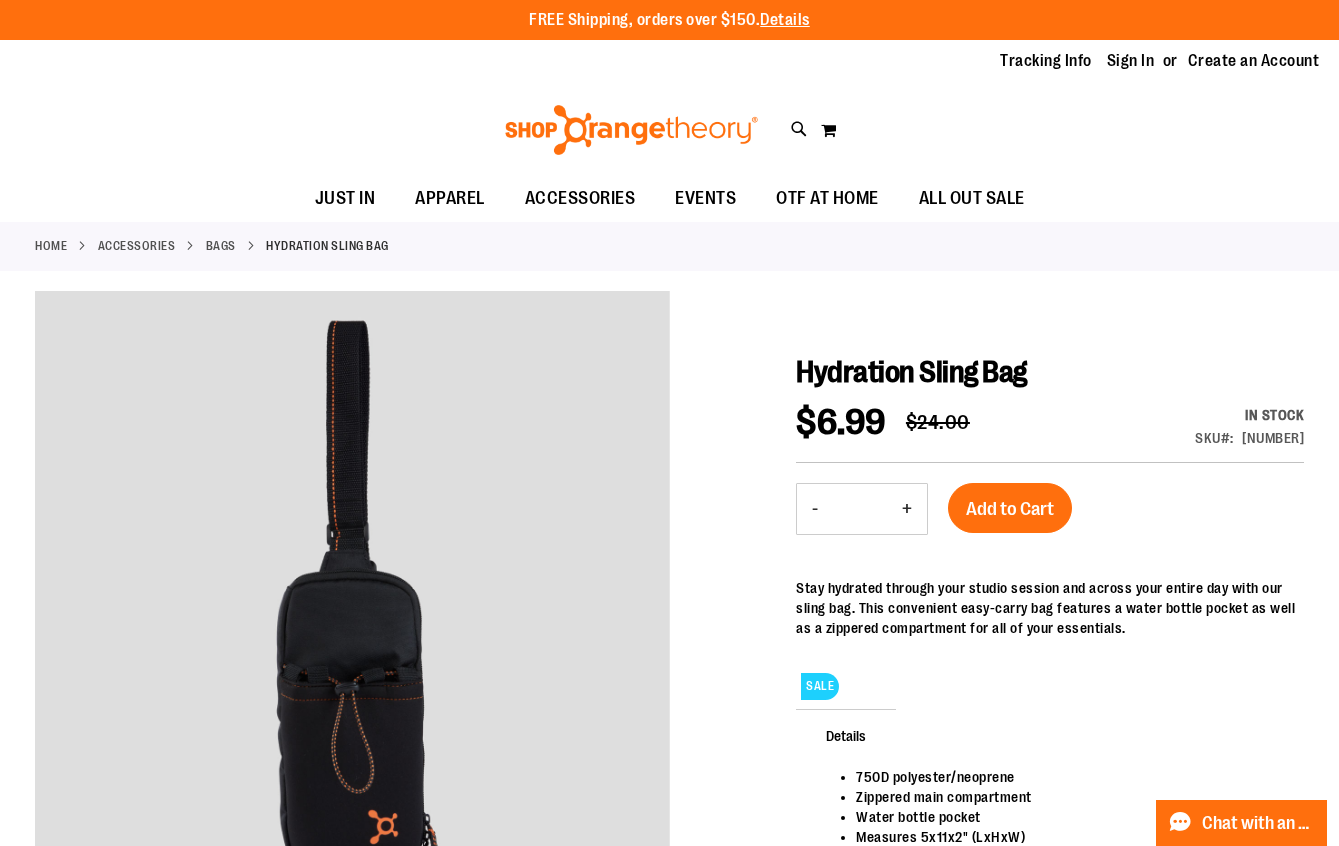 click on "+" at bounding box center [907, 509] 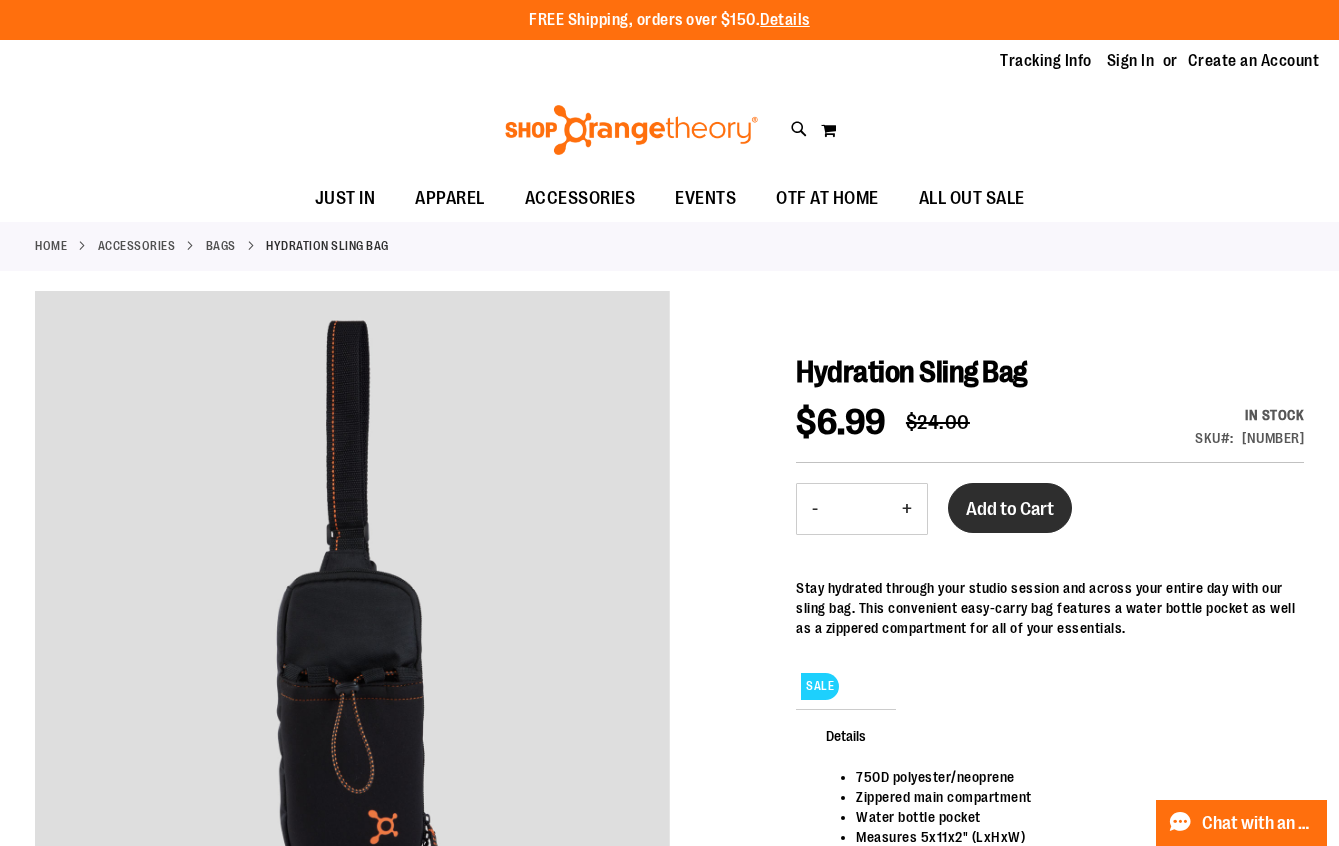 click on "Add to Cart" at bounding box center [1010, 508] 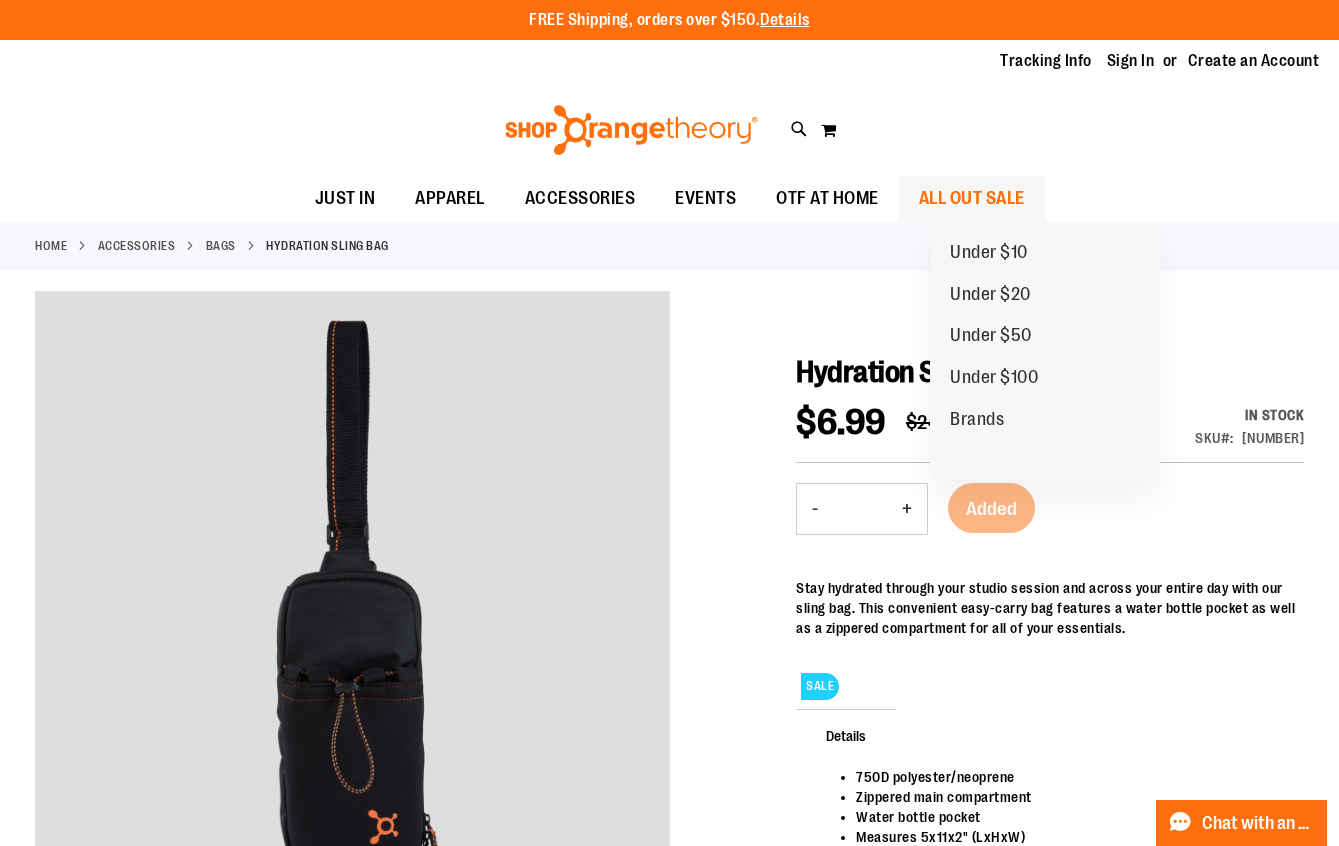 click on "ALL OUT SALE" at bounding box center (972, 198) 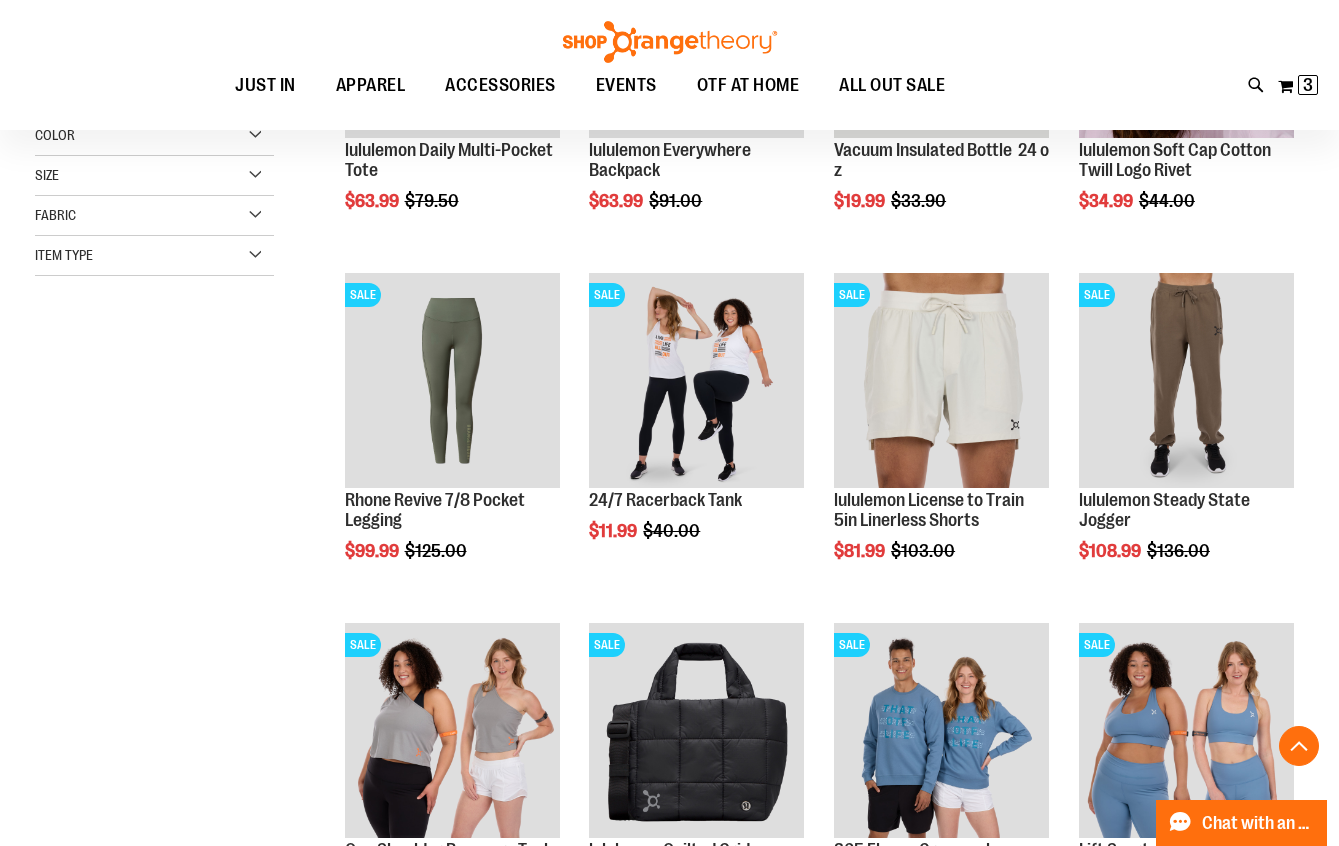 scroll, scrollTop: 499, scrollLeft: 0, axis: vertical 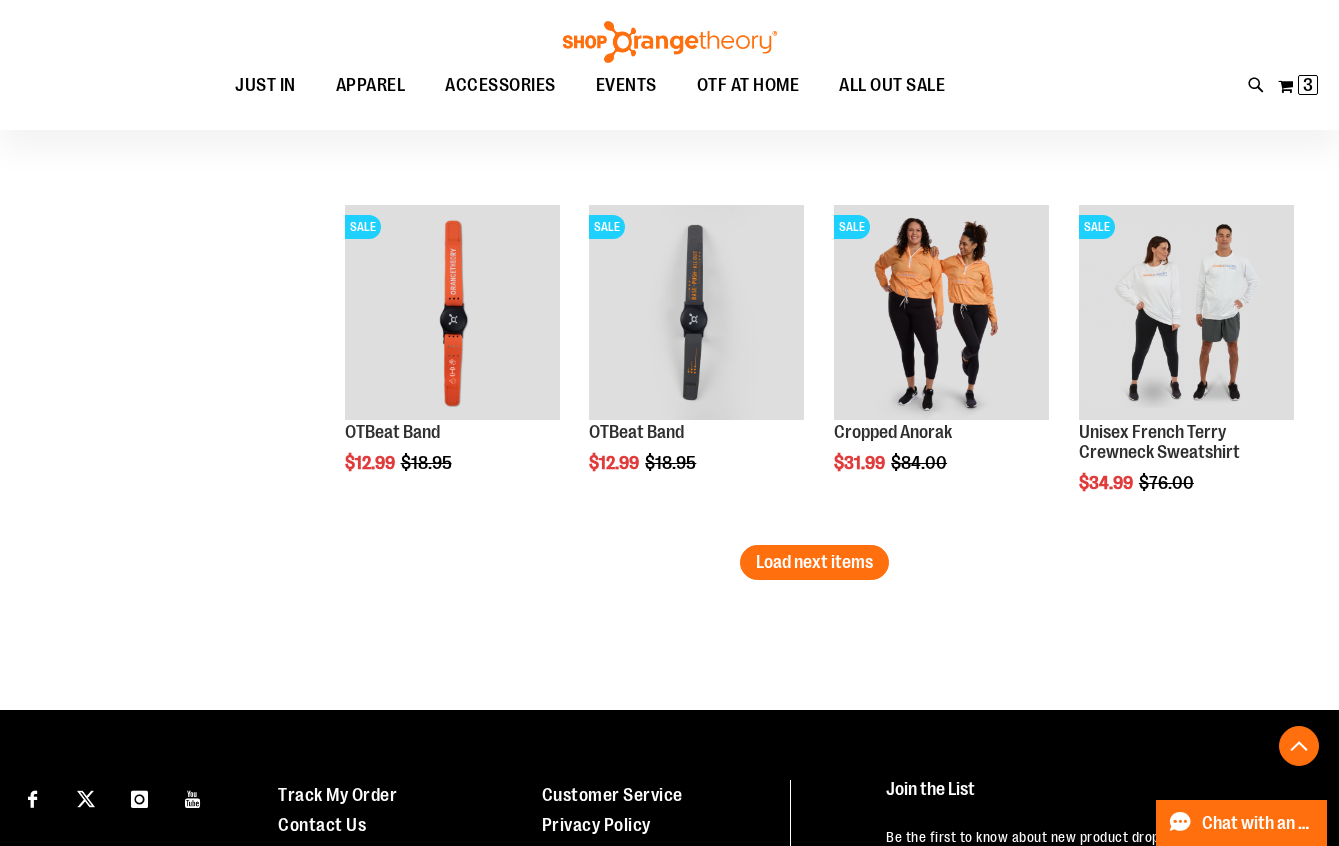 click on "Load next items" at bounding box center [814, 562] 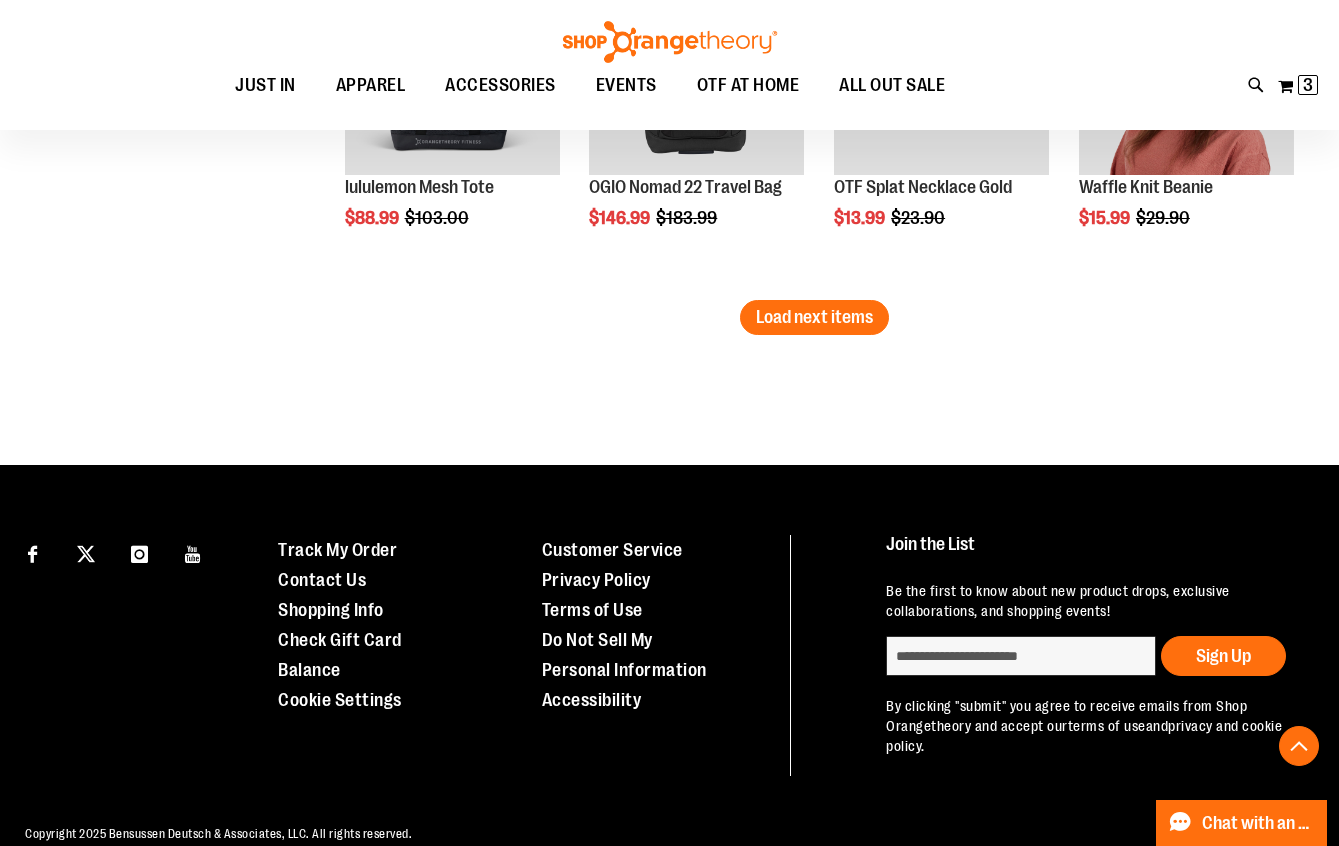 scroll, scrollTop: 4299, scrollLeft: 0, axis: vertical 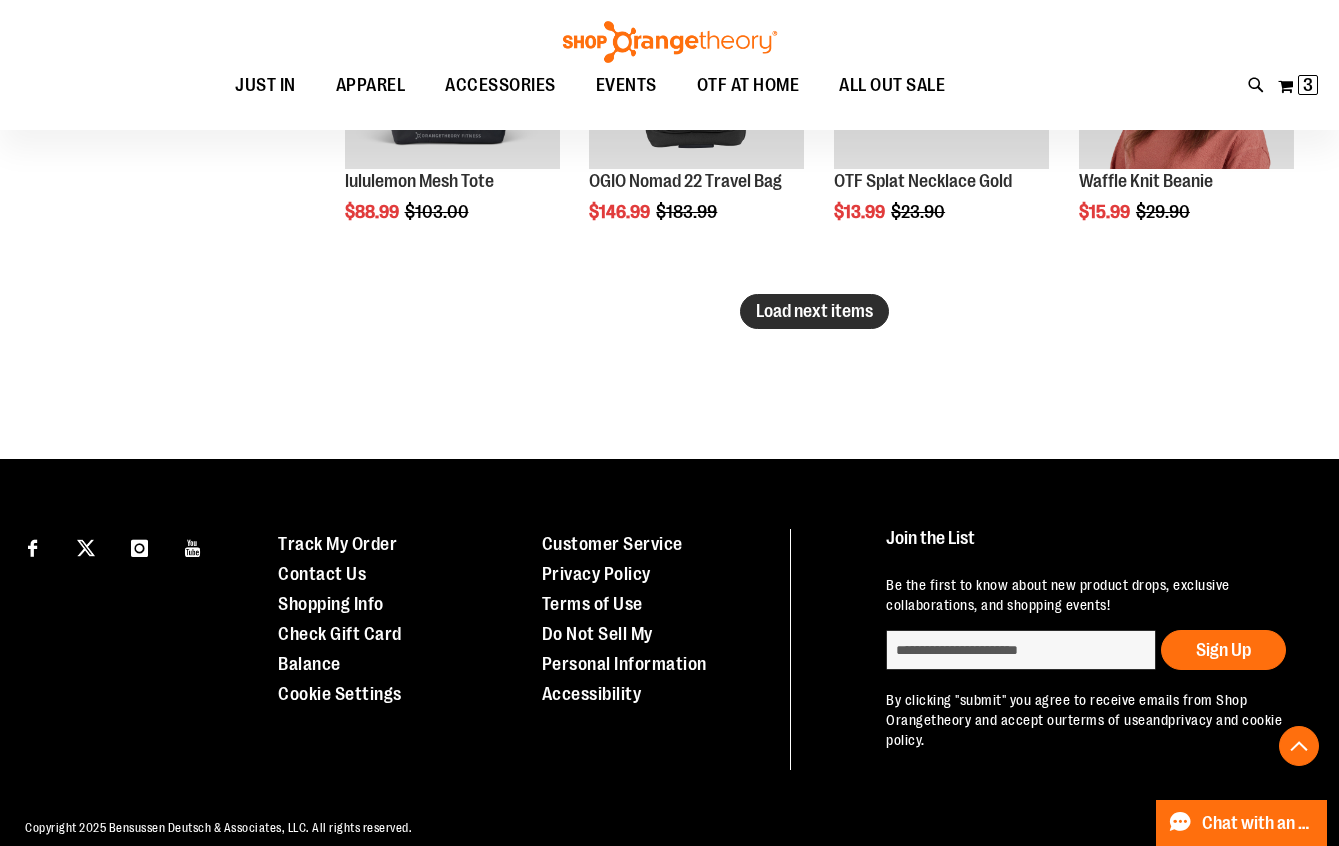 click on "Load next items" at bounding box center [814, 311] 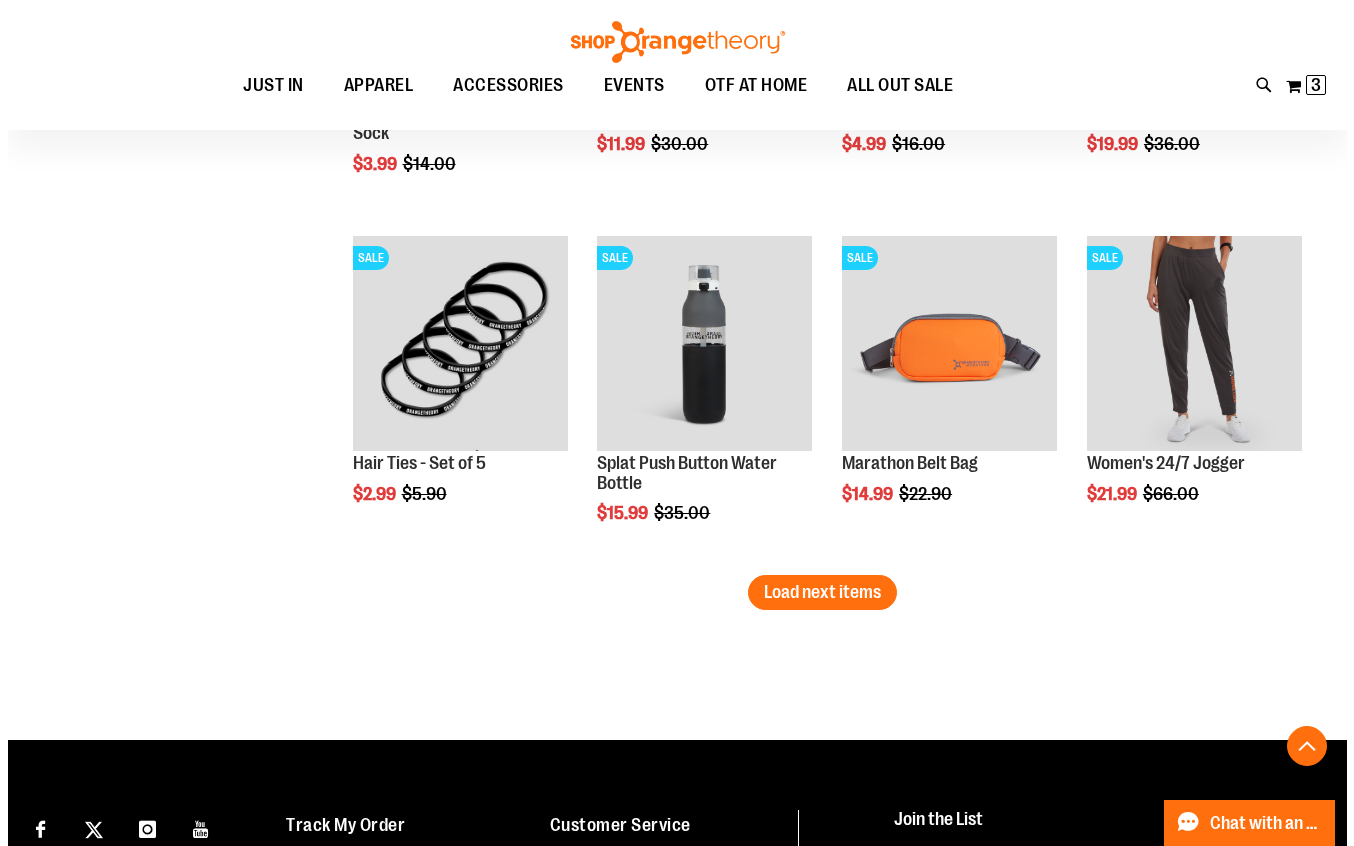 scroll, scrollTop: 5099, scrollLeft: 0, axis: vertical 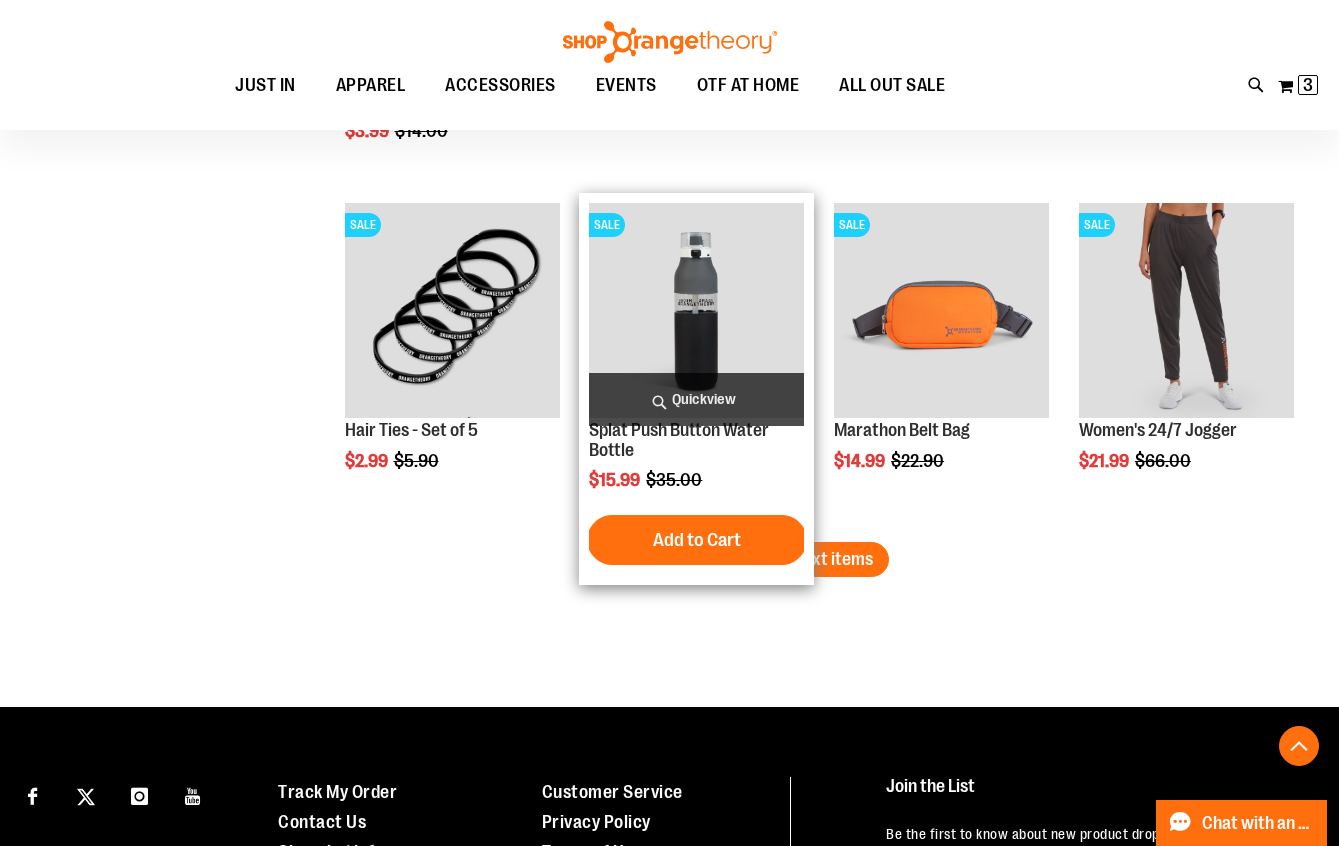 click on "Quickview" at bounding box center (696, 399) 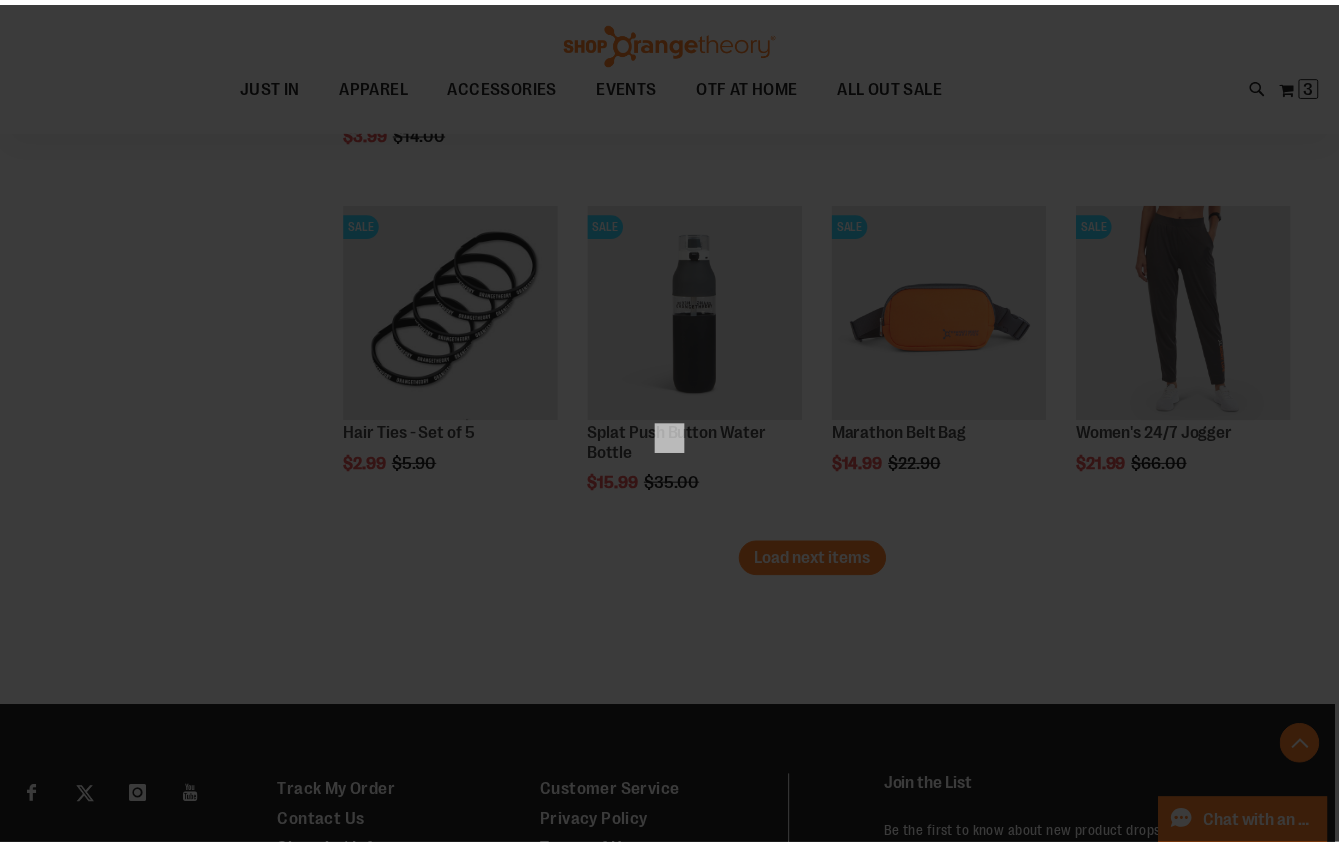 scroll, scrollTop: 0, scrollLeft: 0, axis: both 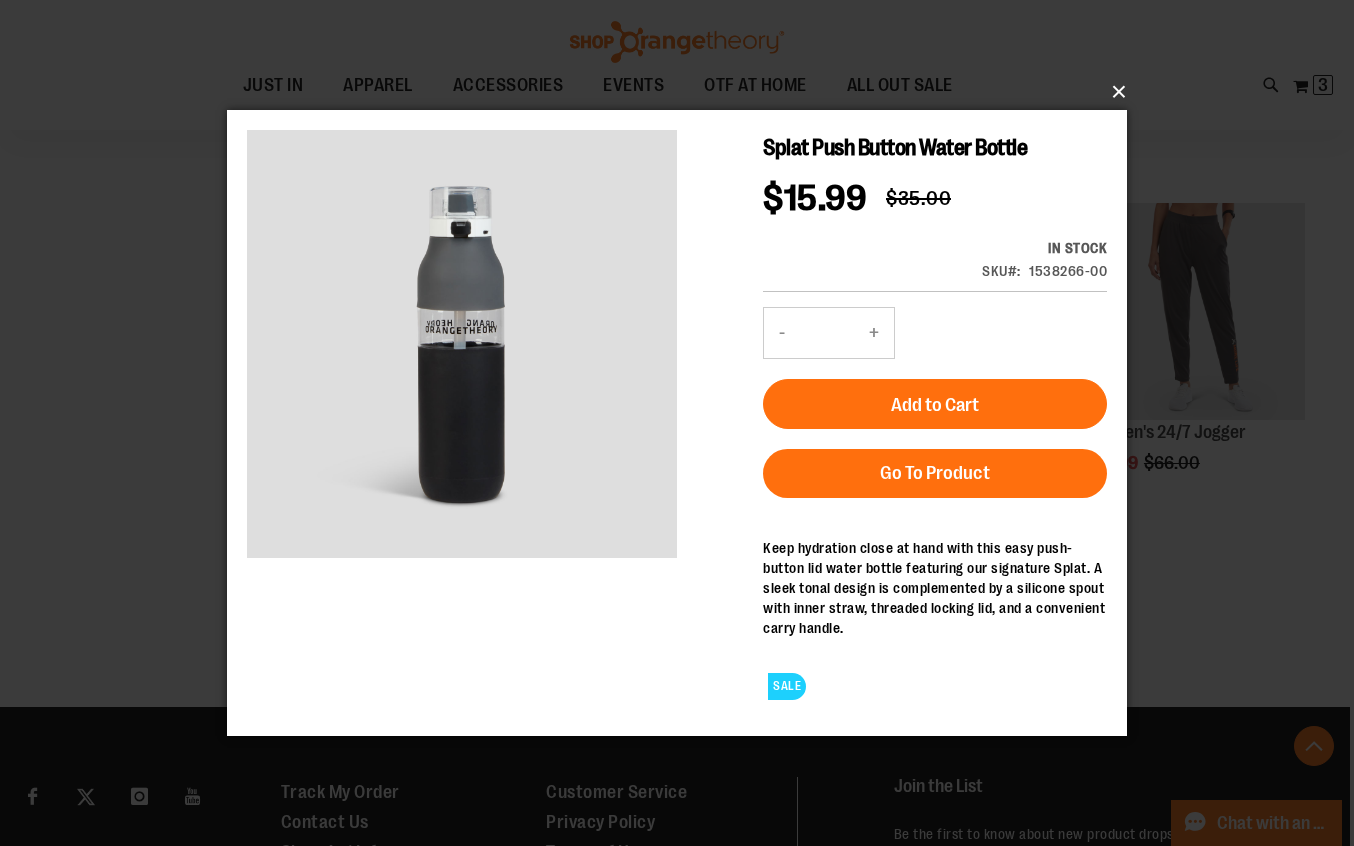 click on "×" at bounding box center (683, 92) 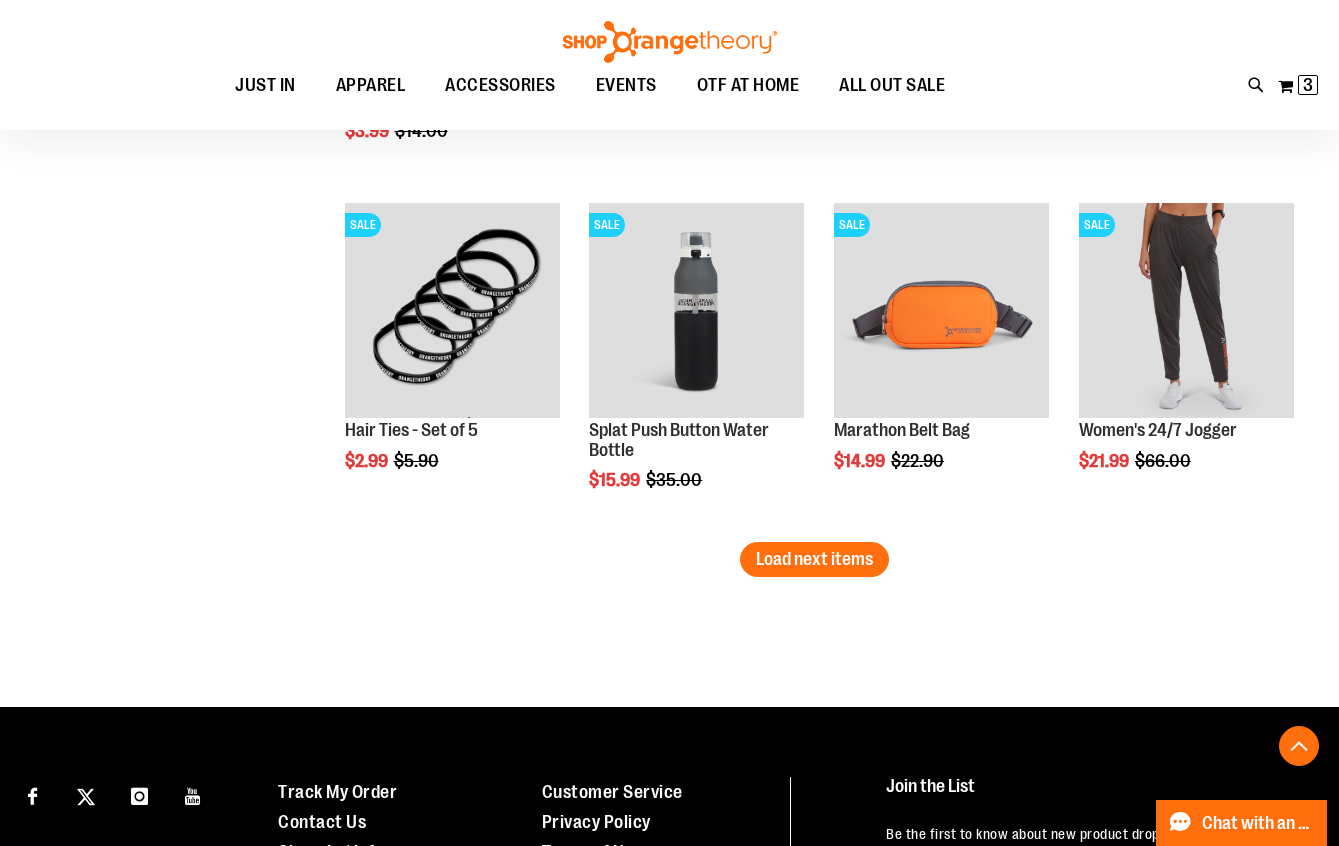 click on "**********" at bounding box center (814, -2079) 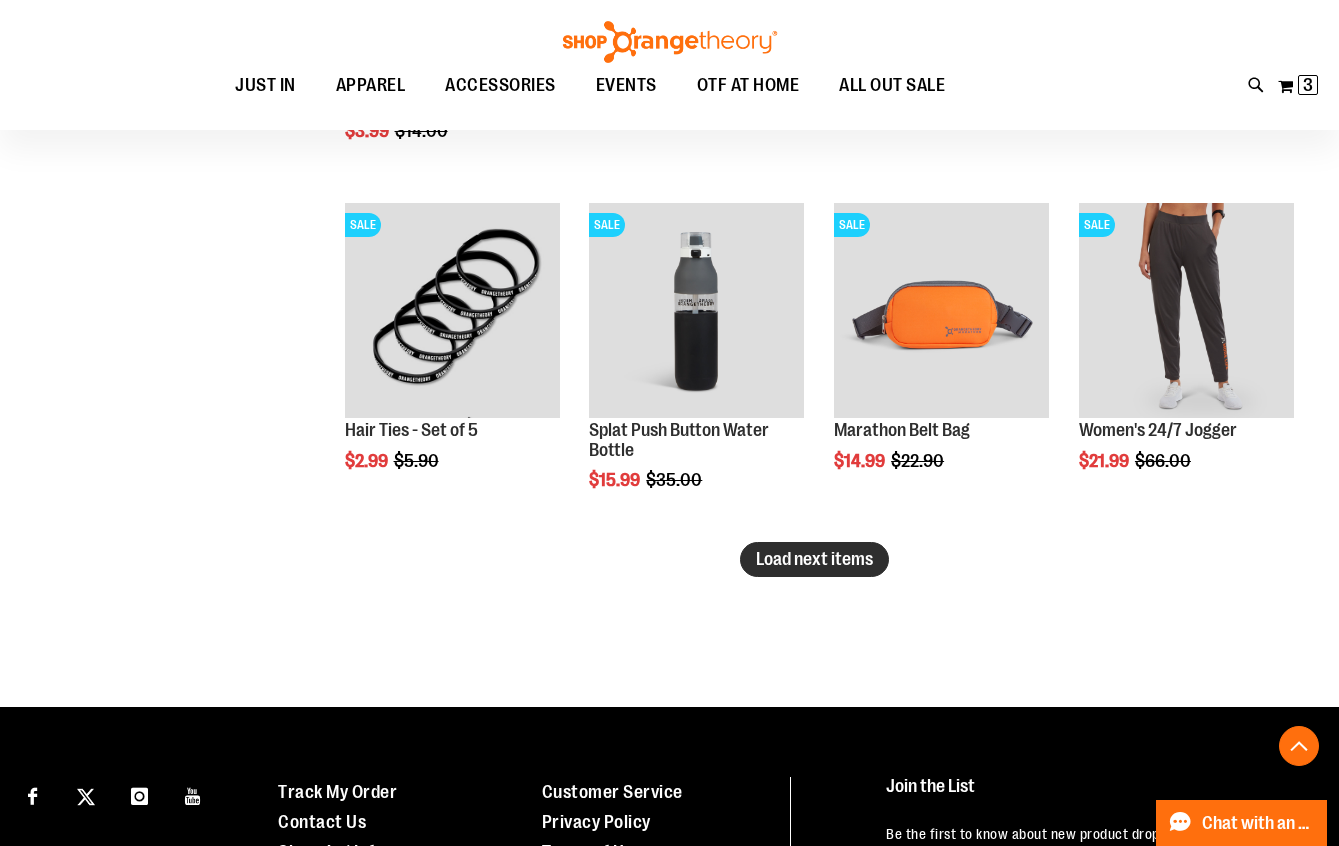 click on "Load next items" at bounding box center [814, 559] 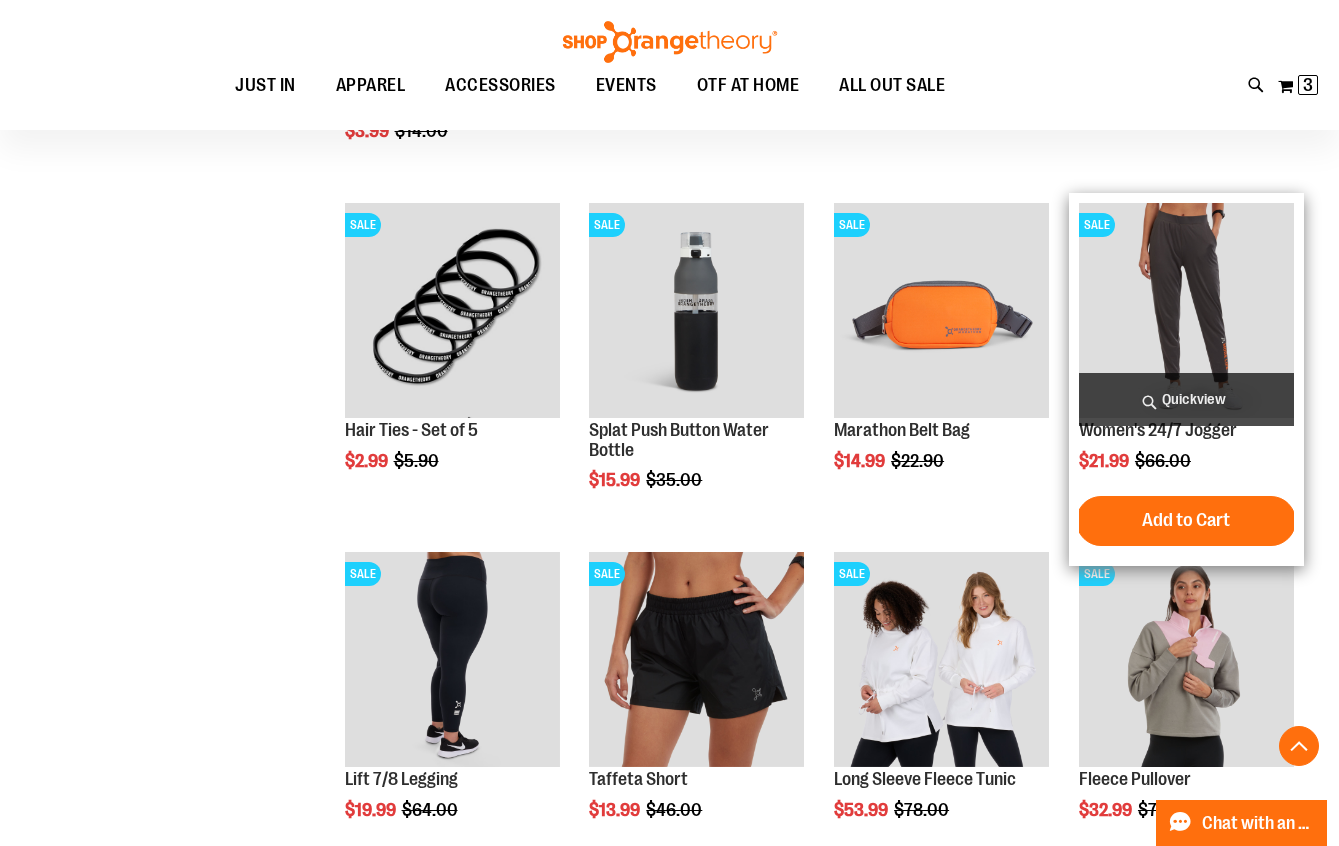 click at bounding box center [1186, 310] 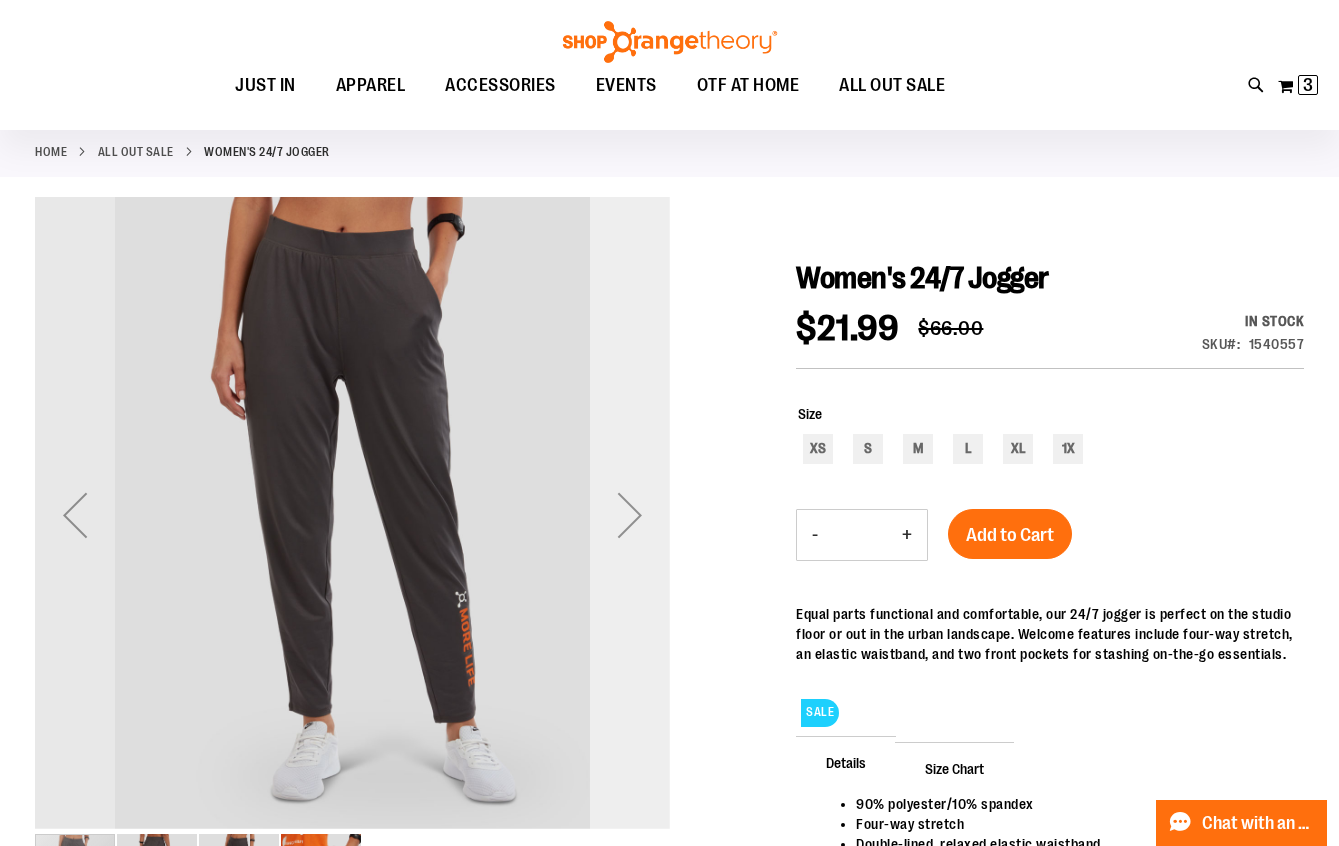 scroll, scrollTop: 99, scrollLeft: 0, axis: vertical 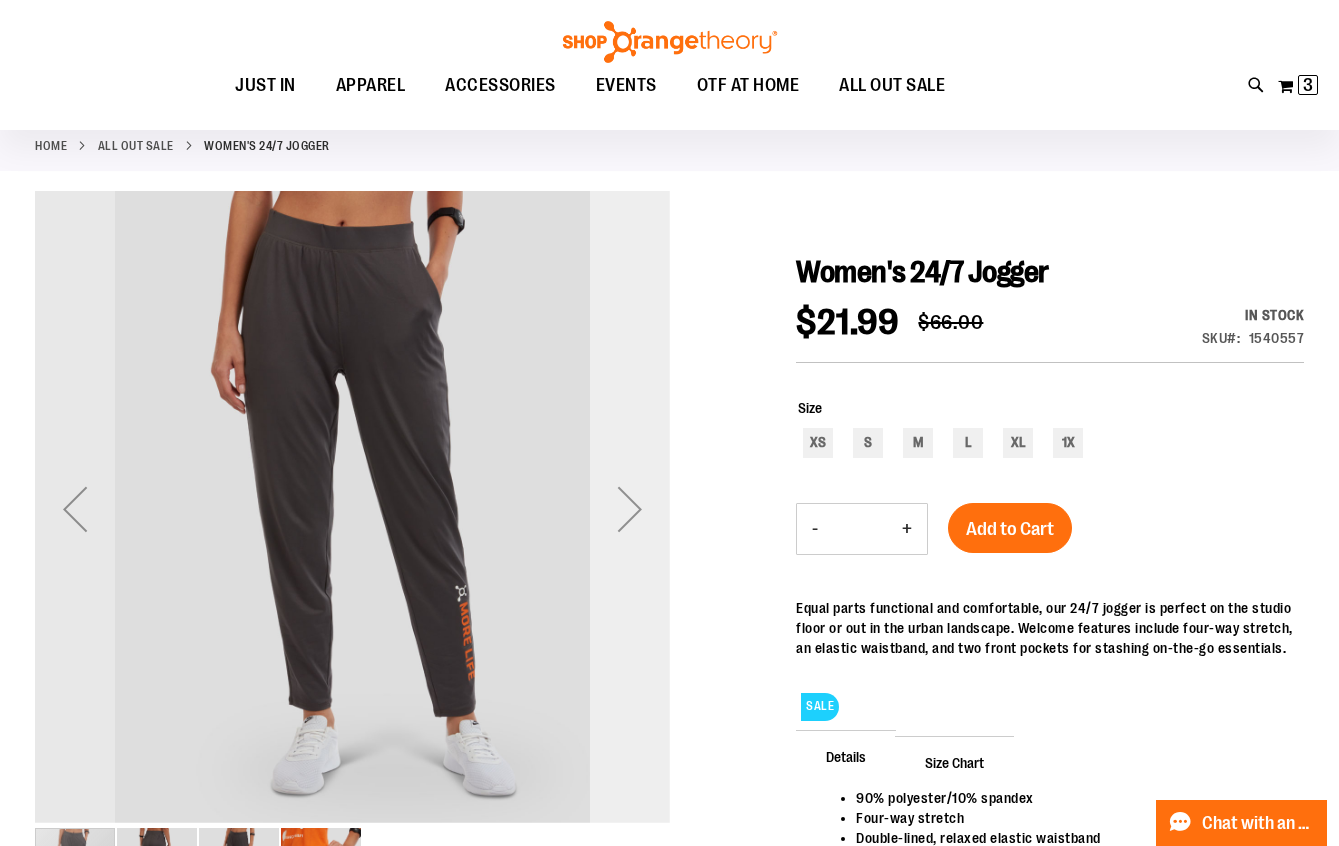 click at bounding box center [630, 509] 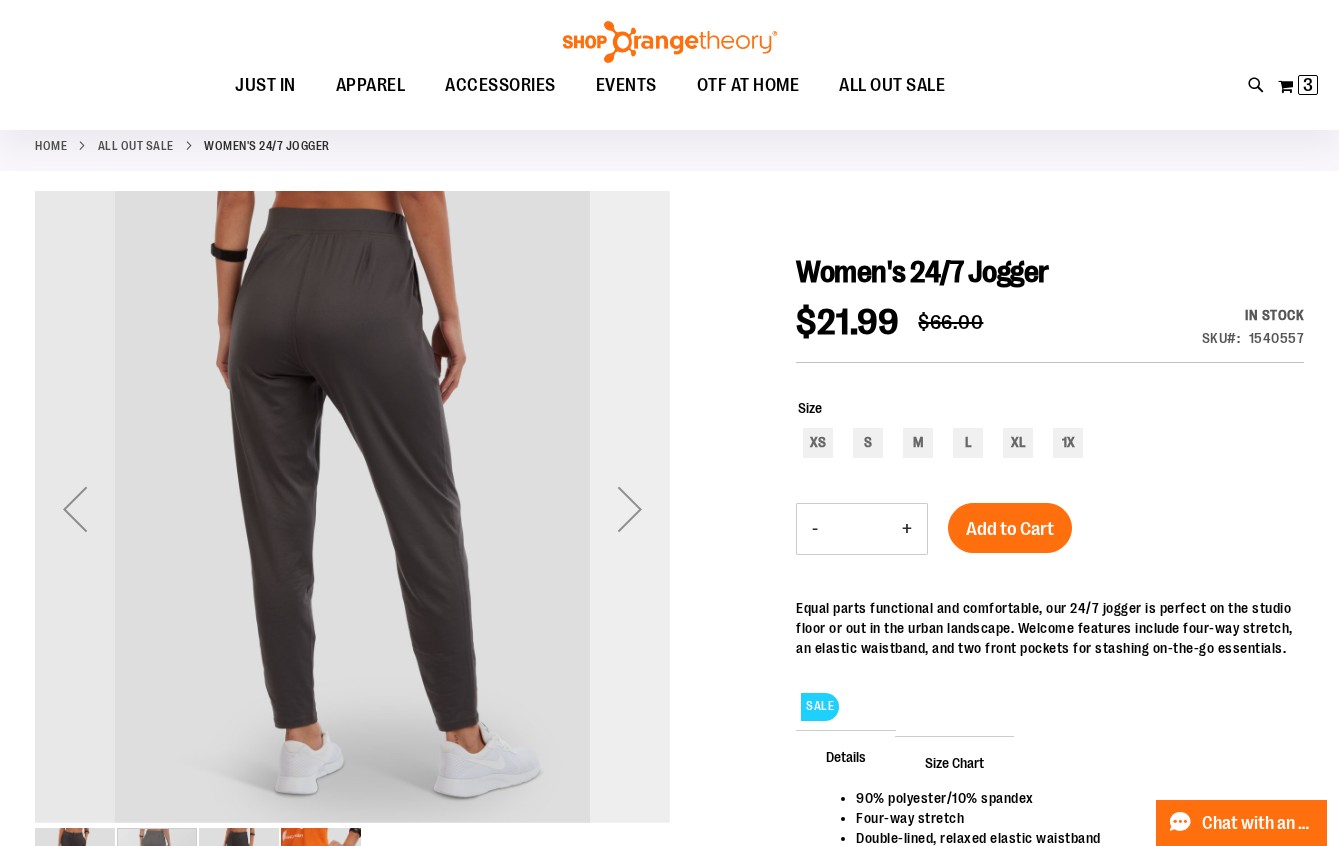 click at bounding box center (630, 509) 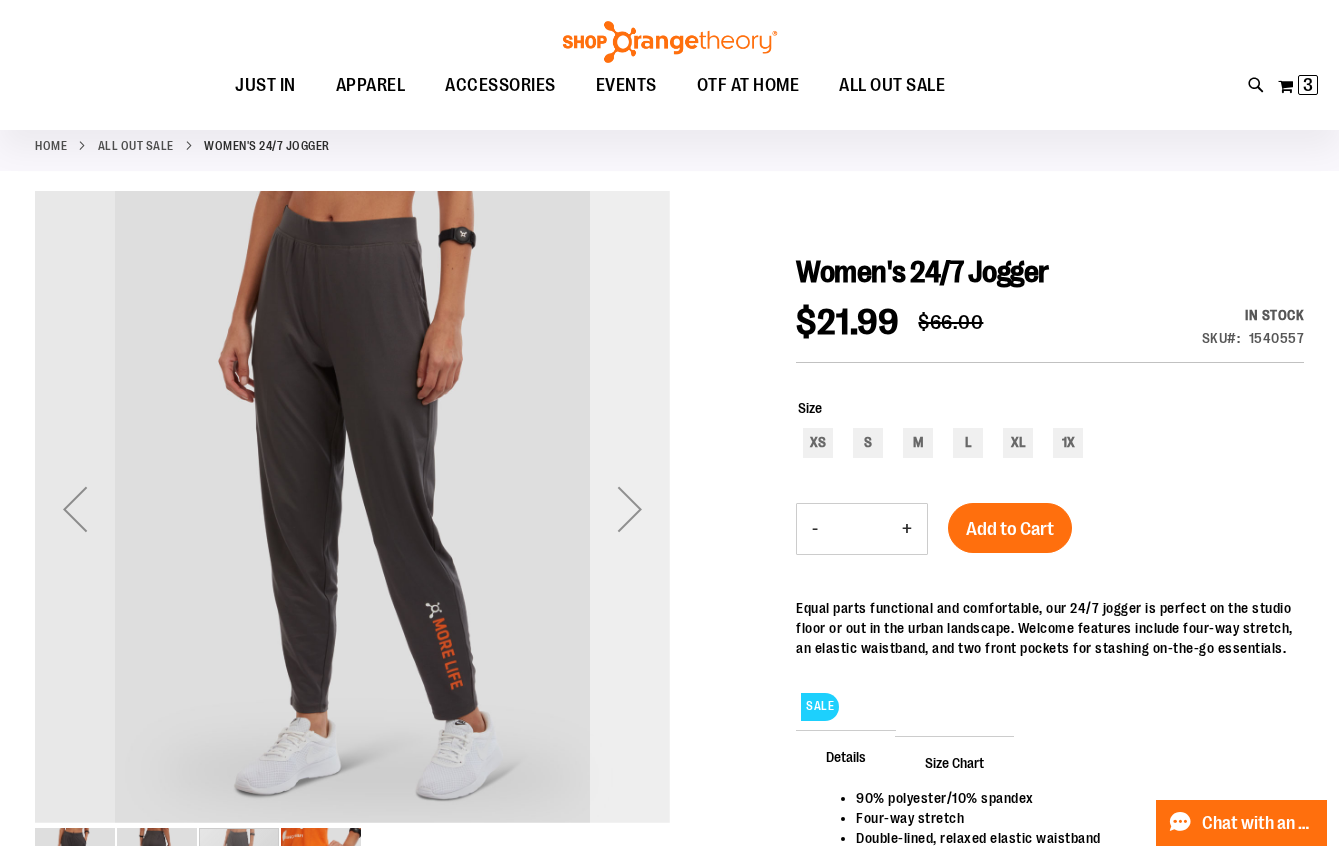 click at bounding box center (630, 509) 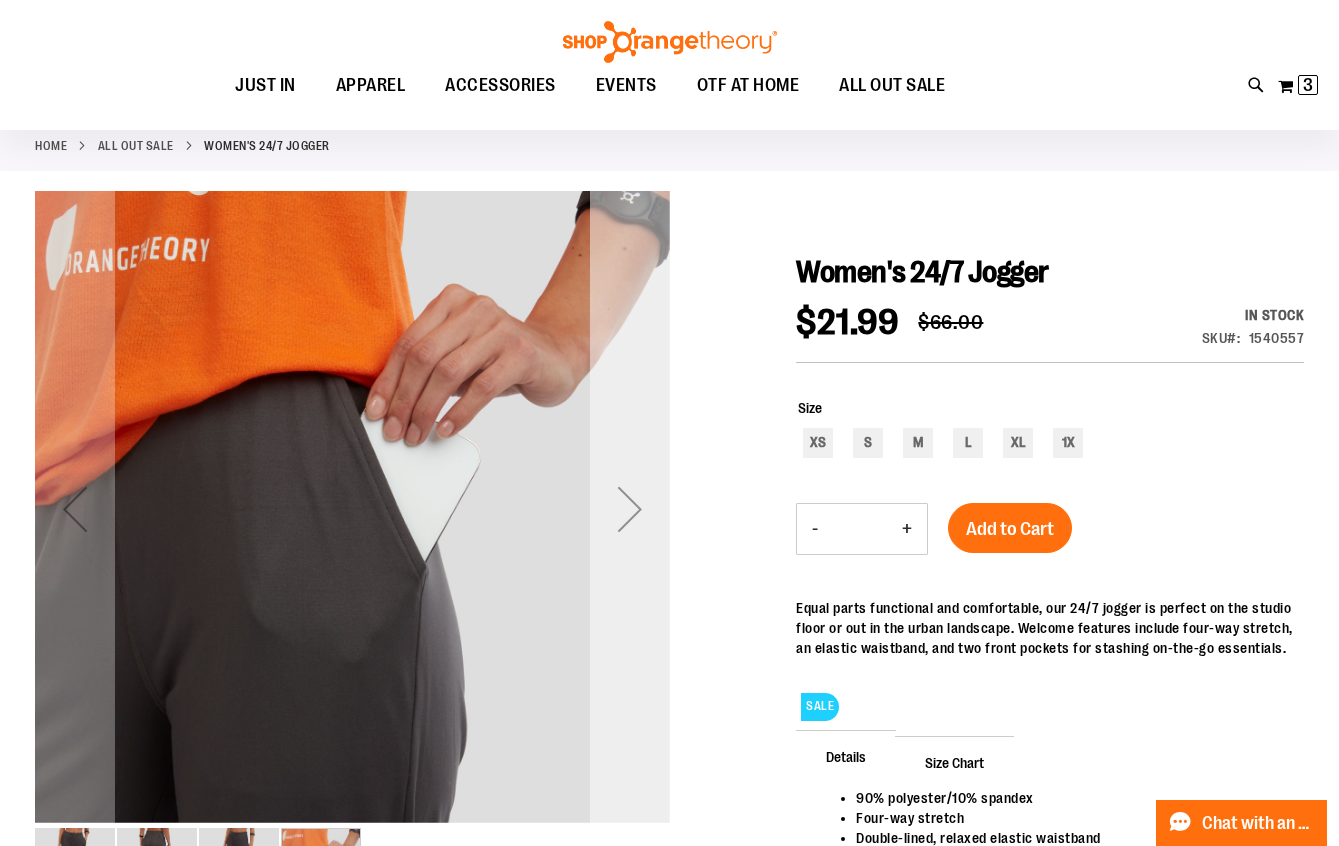 click at bounding box center [630, 509] 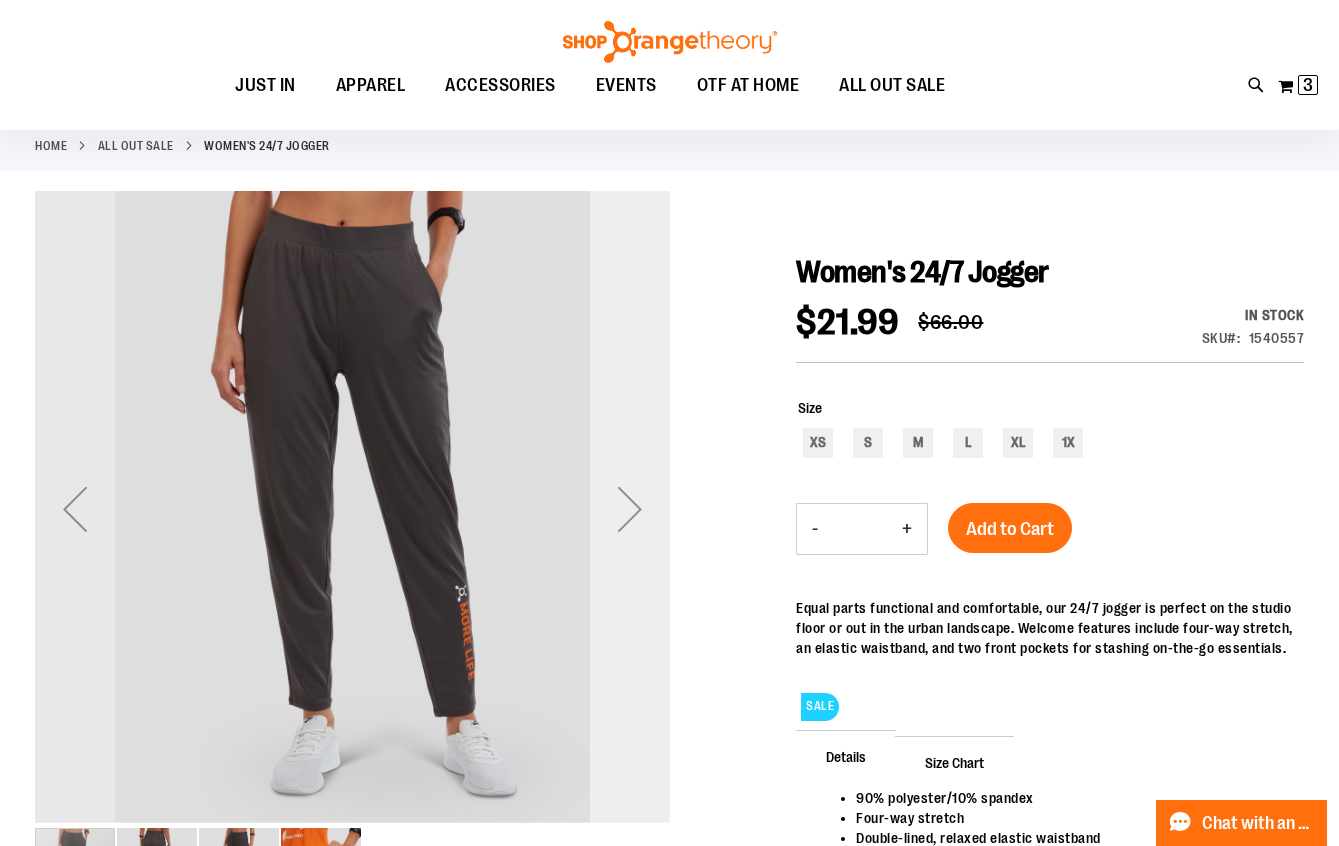 click at bounding box center (630, 509) 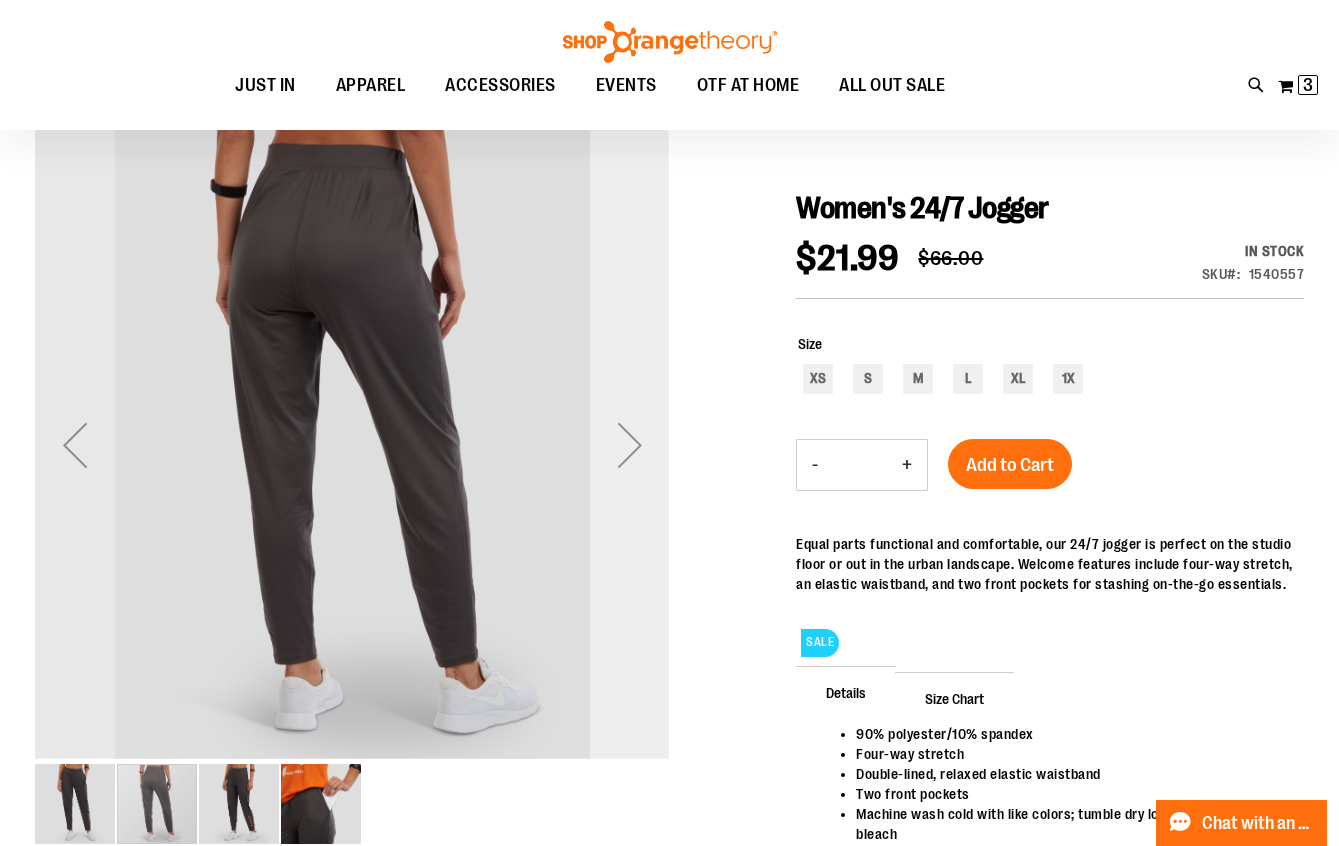 scroll, scrollTop: 199, scrollLeft: 0, axis: vertical 